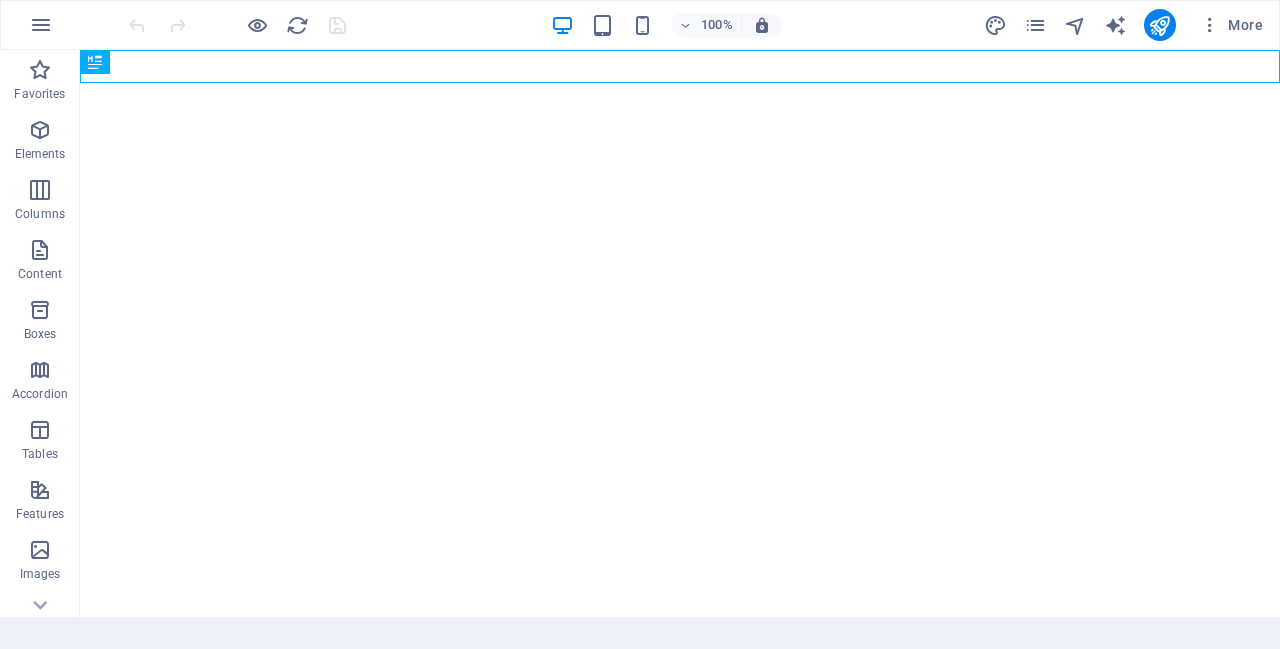 scroll, scrollTop: 0, scrollLeft: 0, axis: both 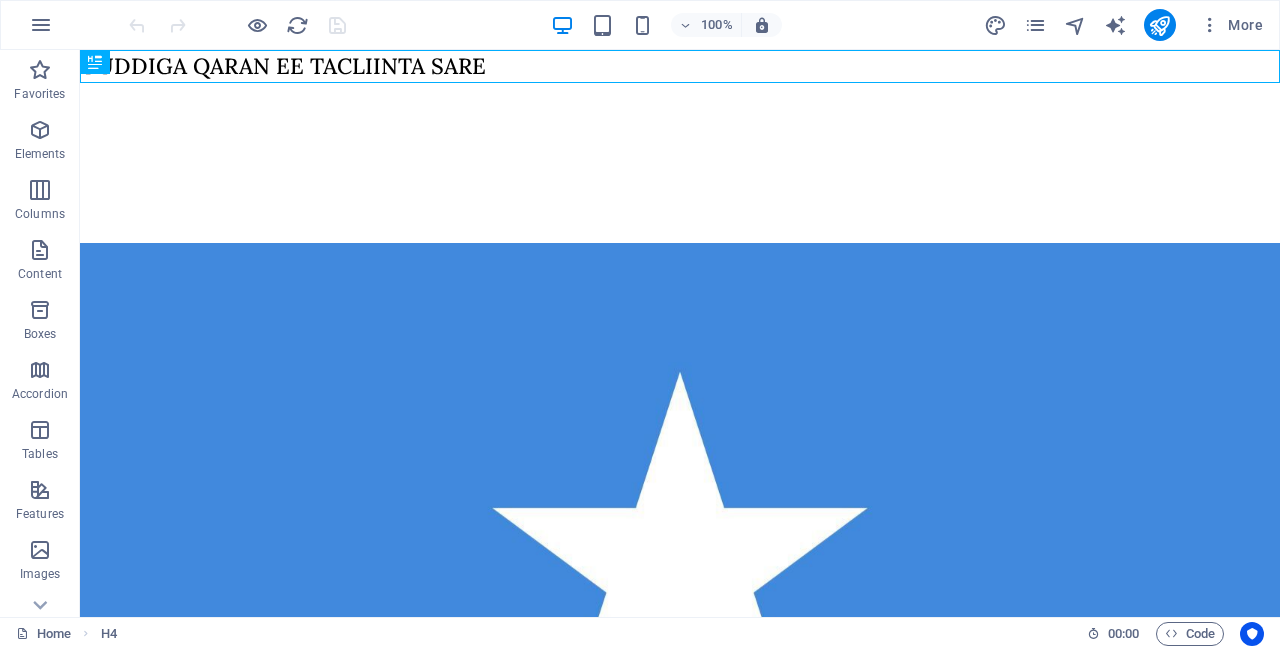 click at bounding box center (680, 163) 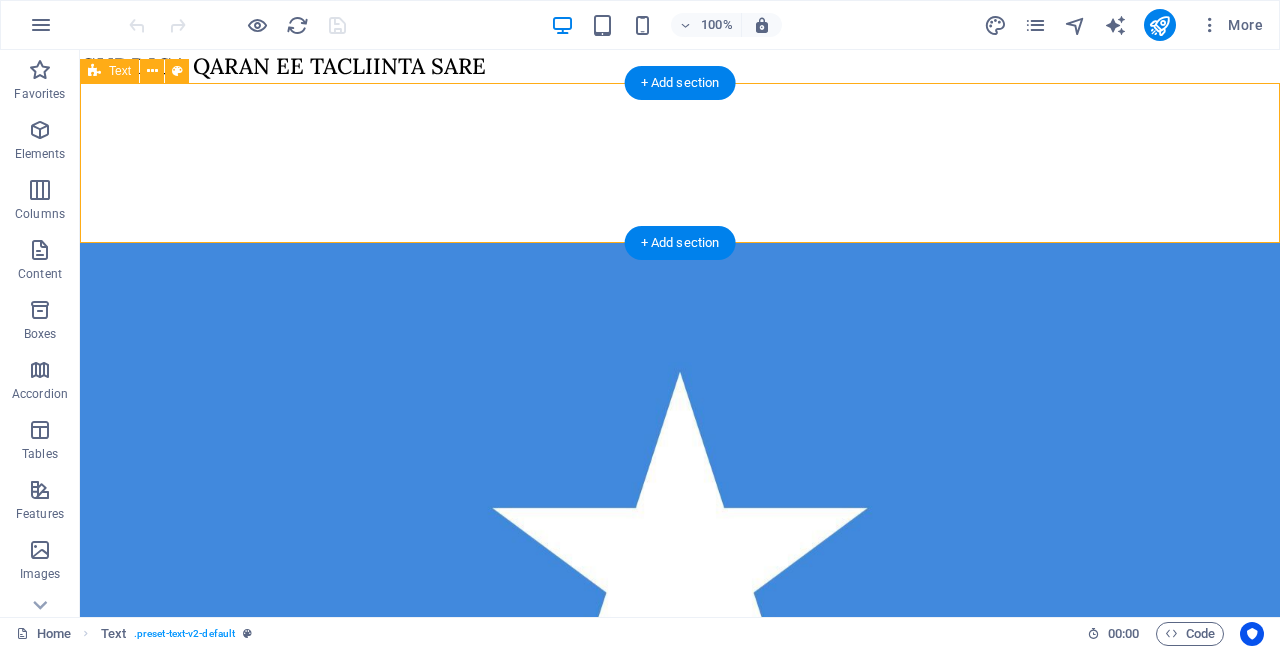 click on "+ Add section" at bounding box center (680, 83) 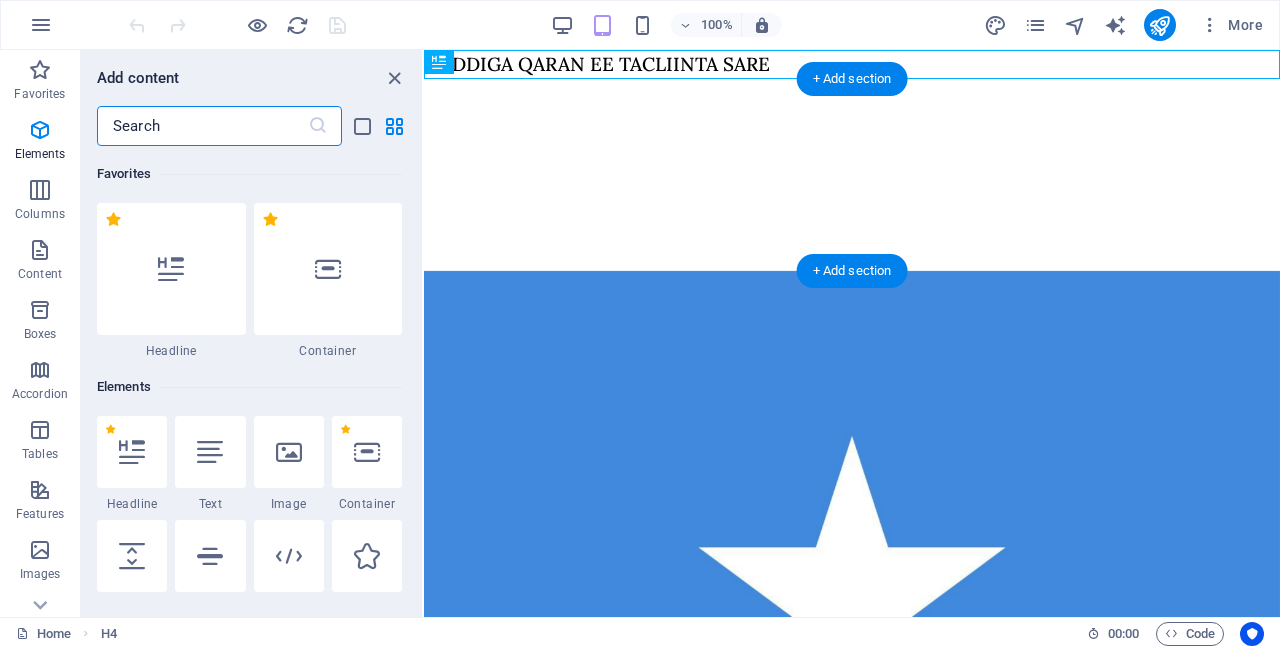 scroll, scrollTop: 3499, scrollLeft: 0, axis: vertical 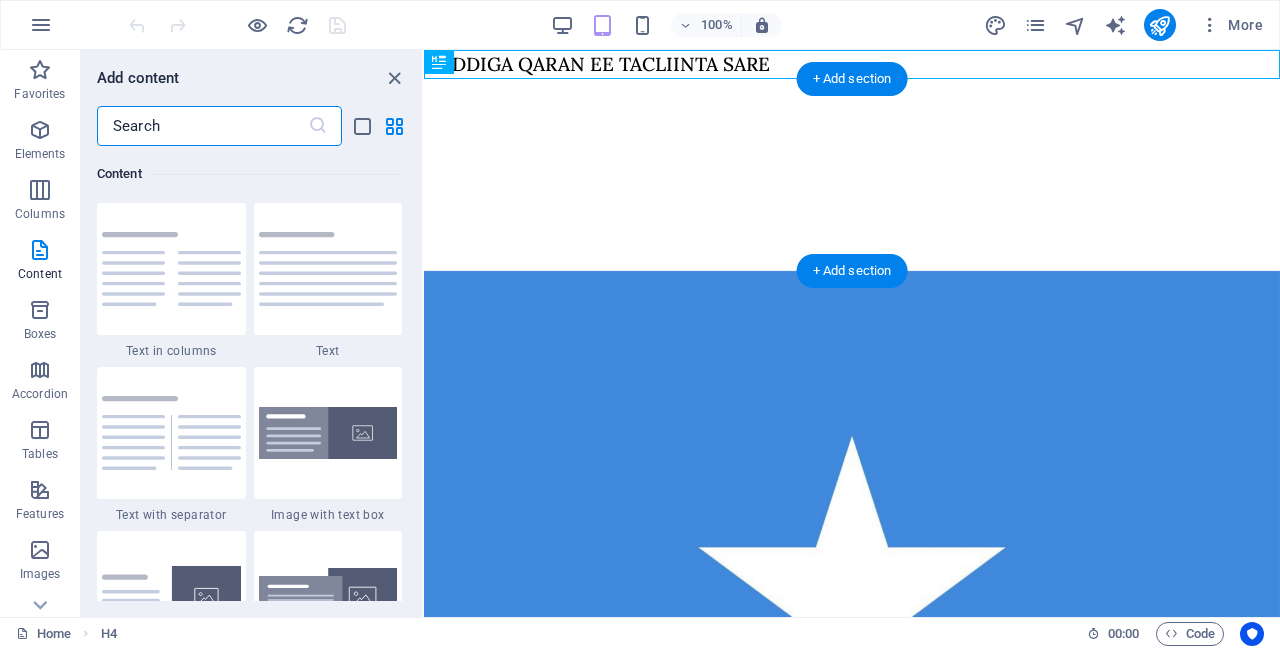 click at bounding box center [328, 433] 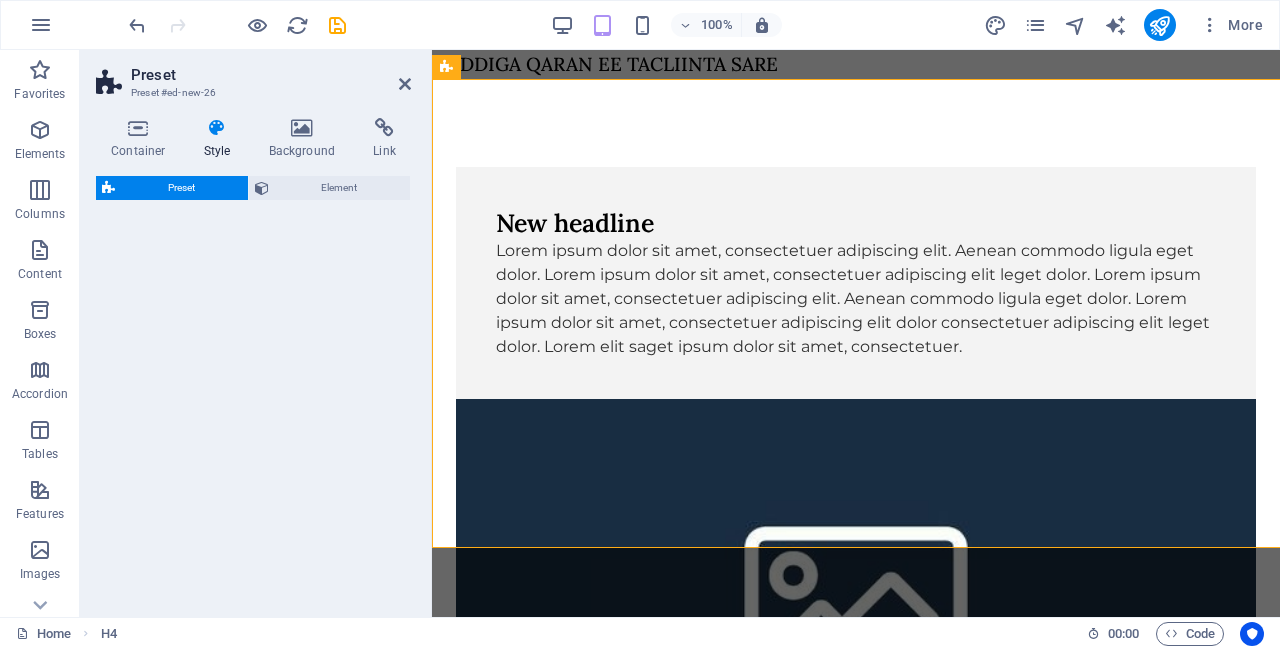 select on "rem" 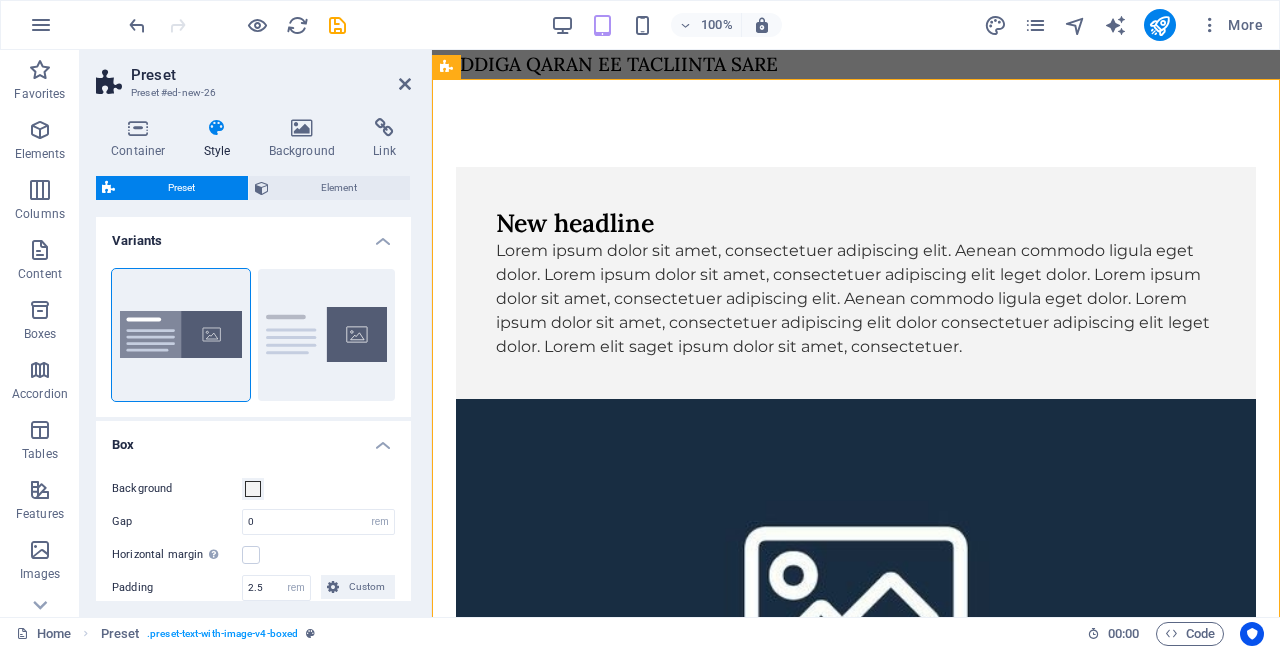 click at bounding box center (856, 599) 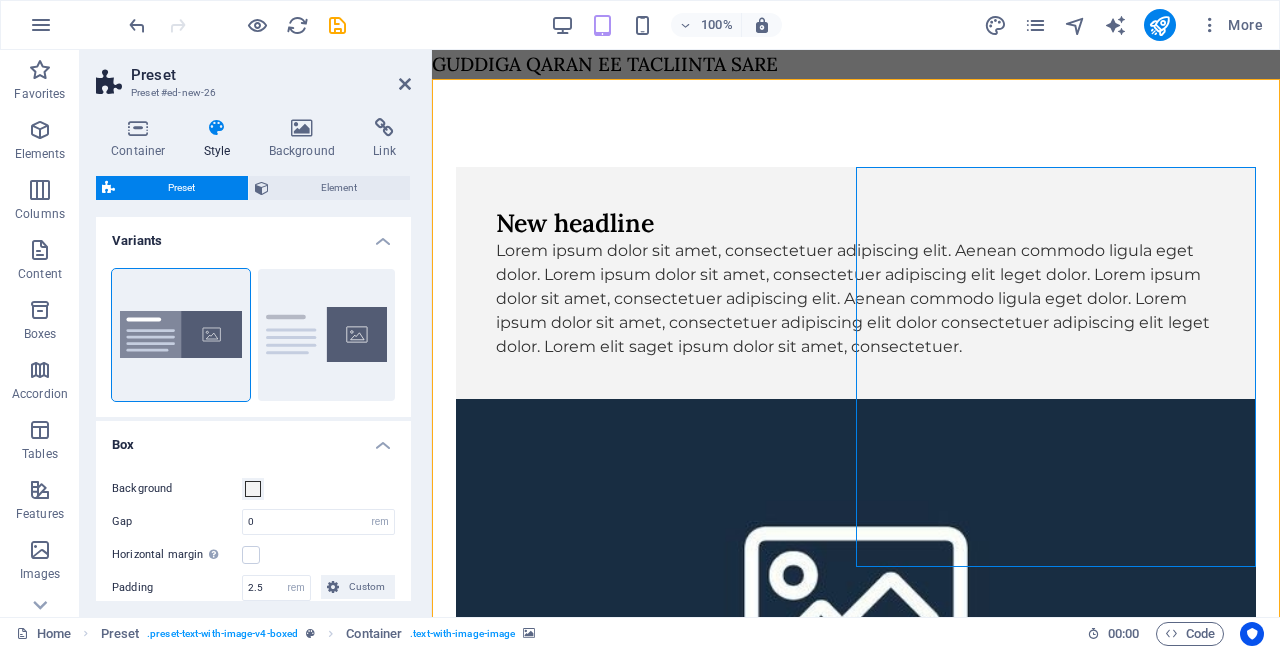 click at bounding box center [856, 599] 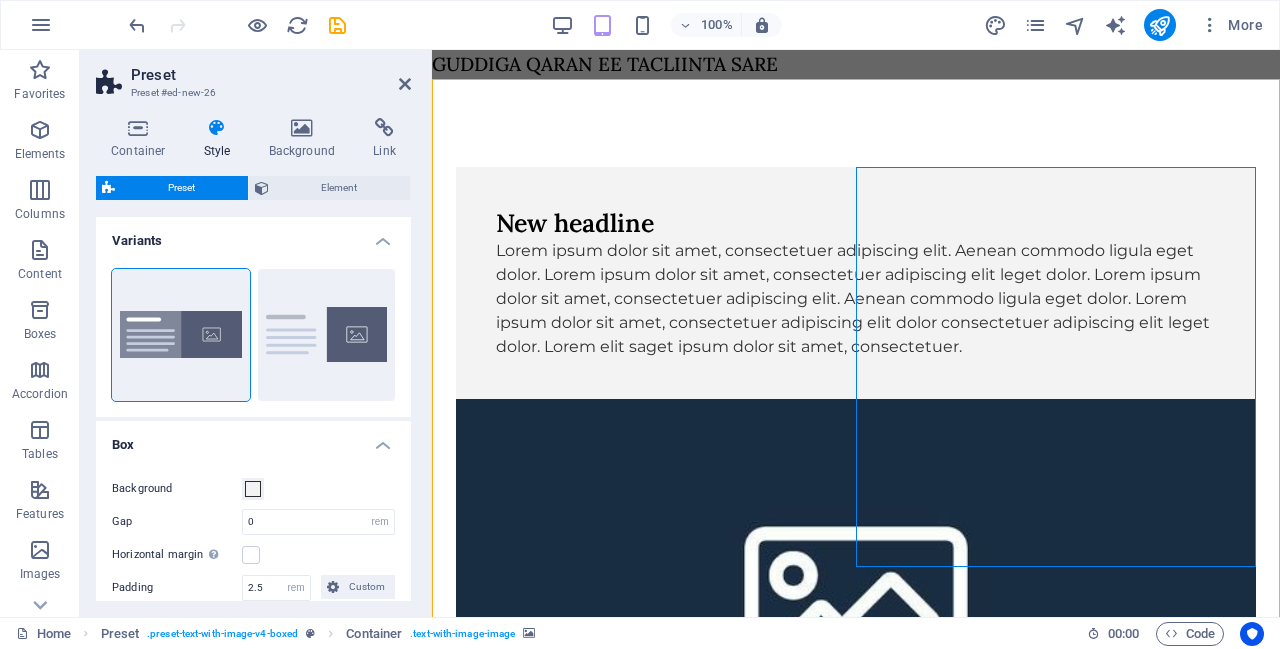 click on "Add elements" at bounding box center [797, 901] 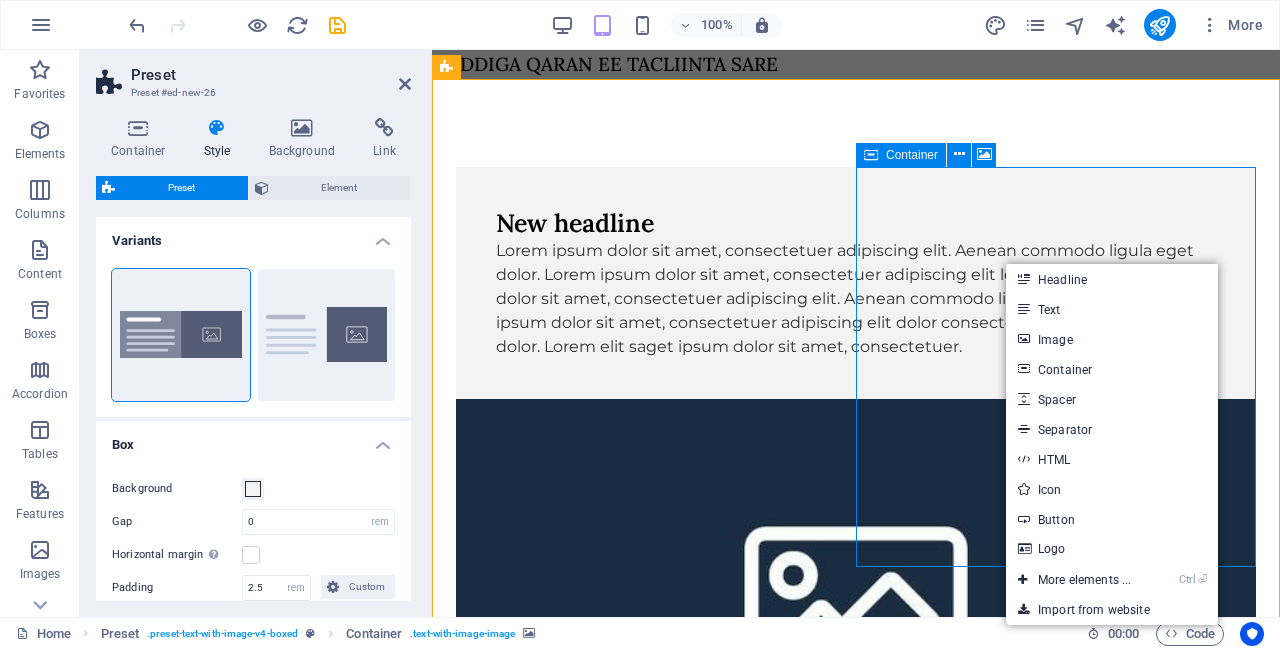 click on "Image" at bounding box center (1112, 339) 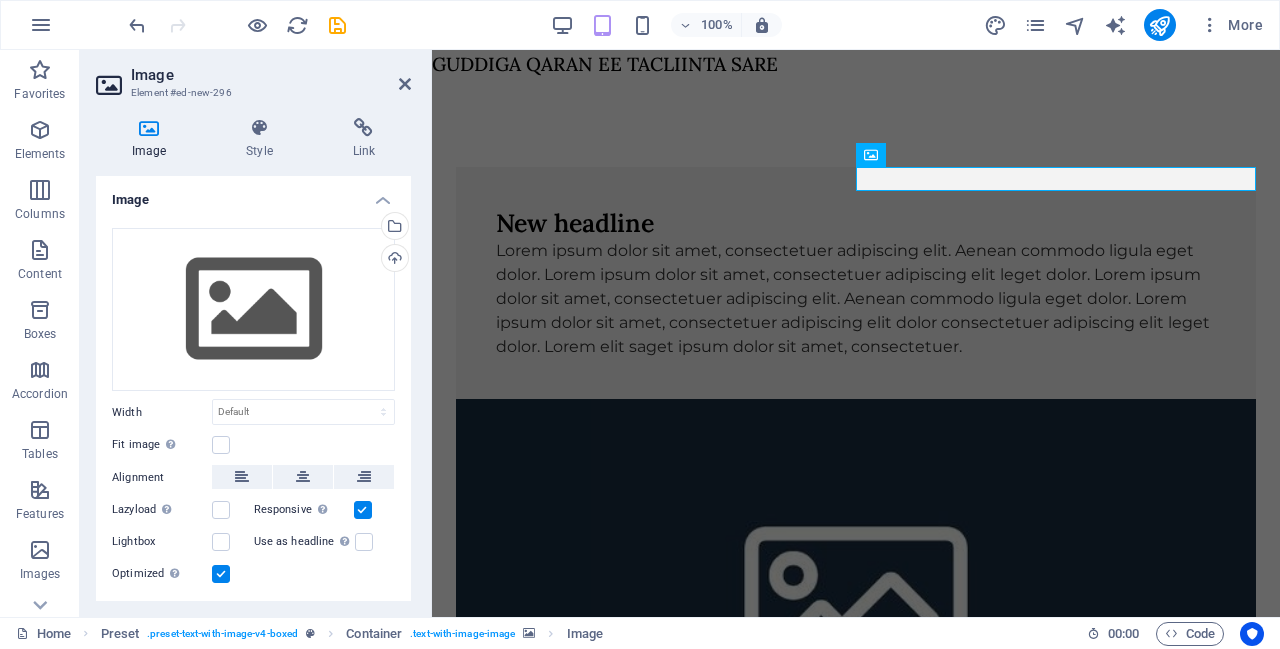 click on "Select files from the file manager, stock photos, or upload file(s)" at bounding box center (393, 228) 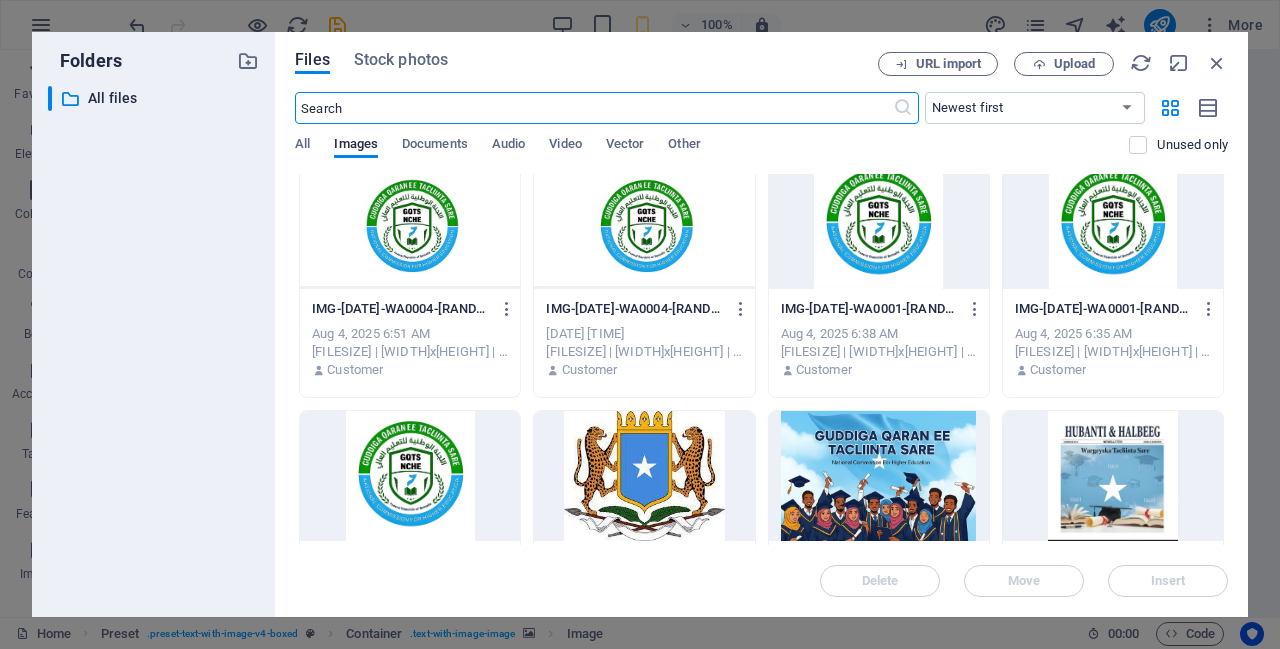 scroll, scrollTop: 14, scrollLeft: 0, axis: vertical 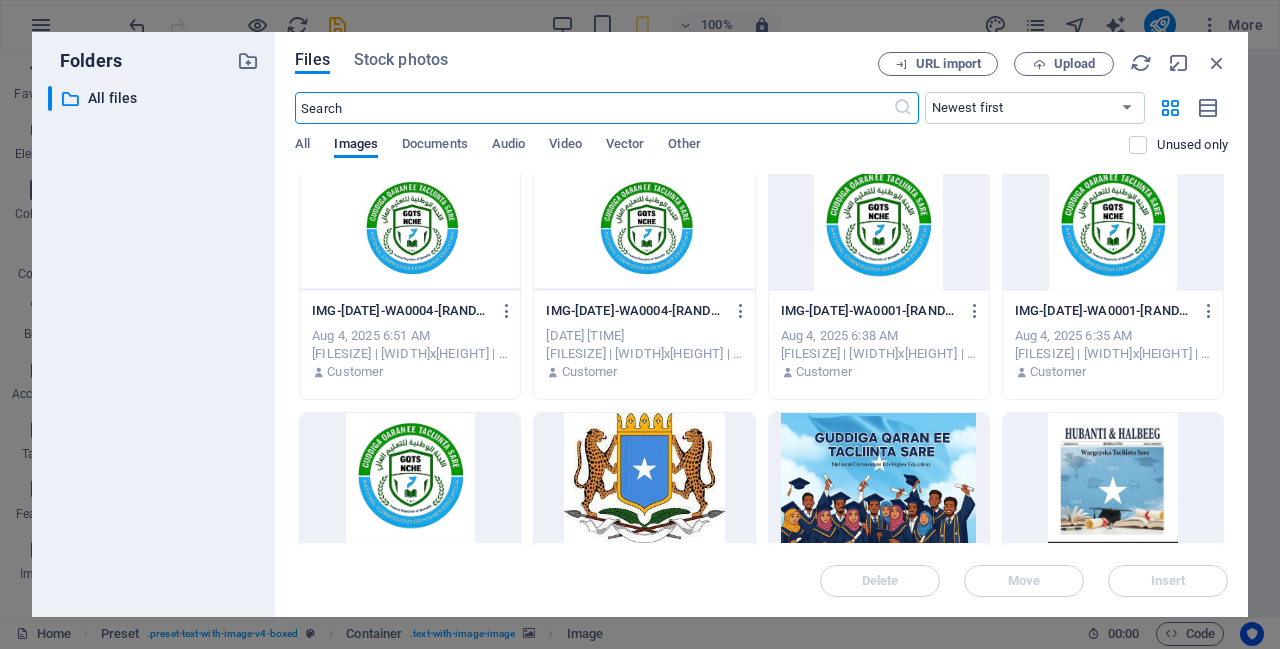 click at bounding box center [879, 226] 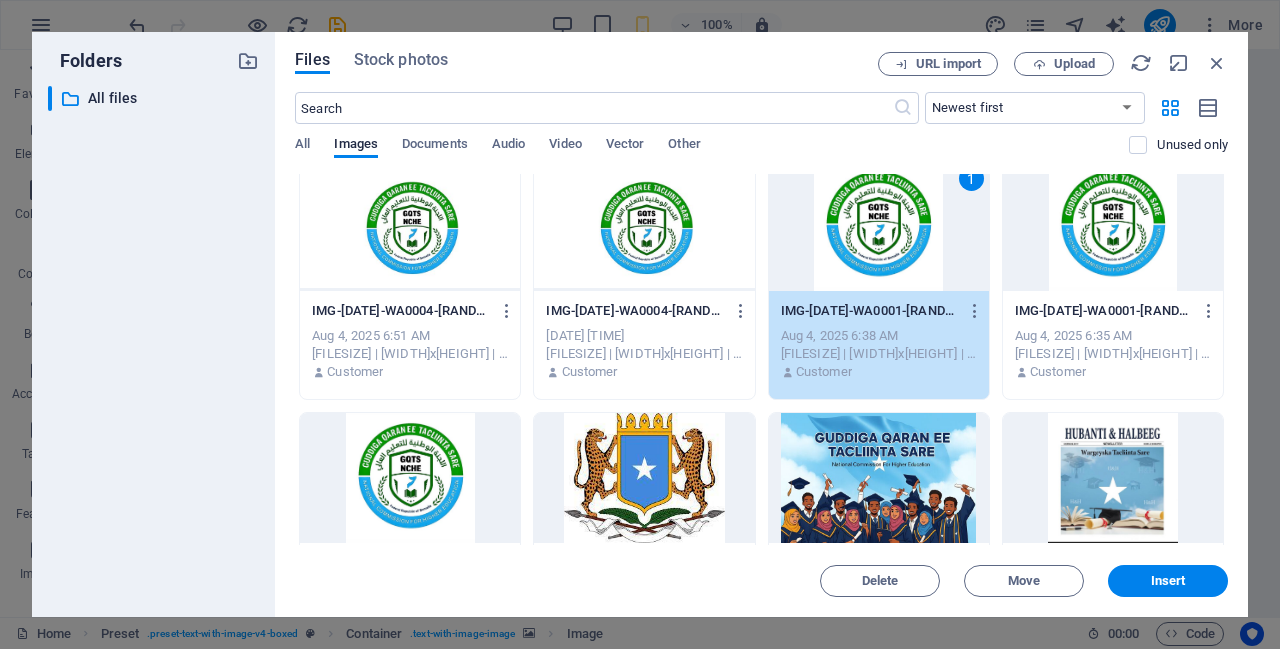 click on "Insert" at bounding box center [1168, 581] 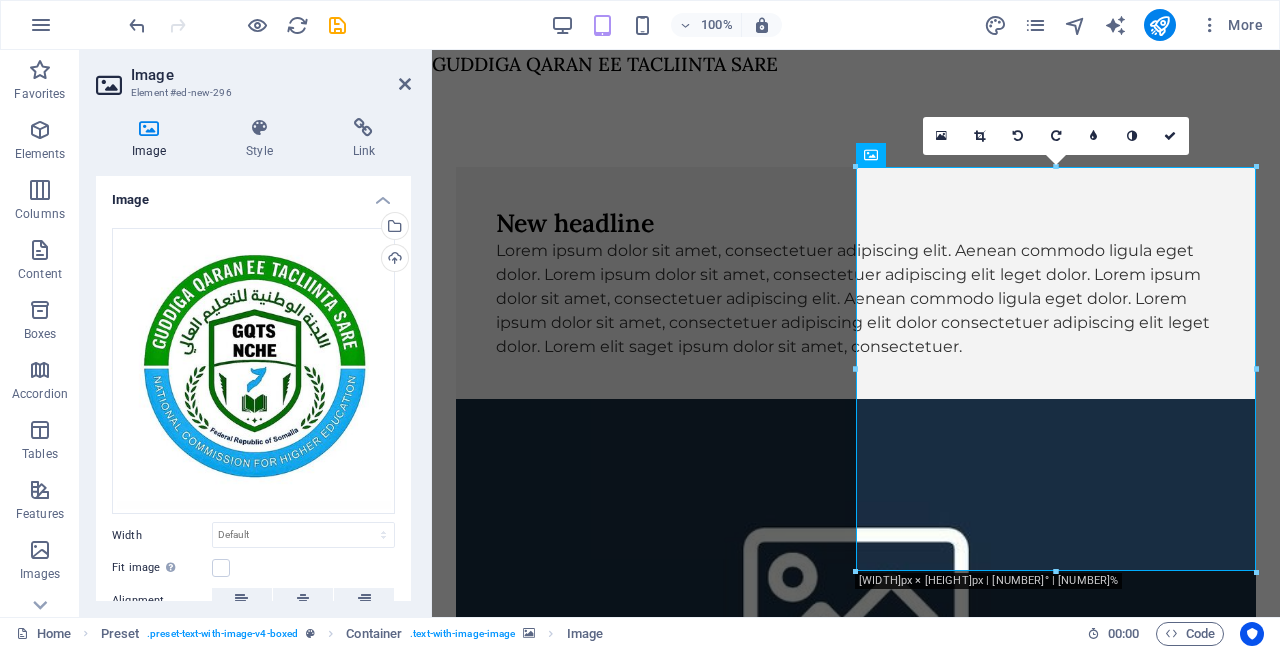 click on "Lorem ipsum dolor sit amet, consectetuer adipiscing elit. Aenean commodo ligula eget dolor. Lorem ipsum dolor sit amet, consectetuer adipiscing elit leget dolor. Lorem ipsum dolor sit amet, consectetuer adipiscing elit. Aenean commodo ligula eget dolor. Lorem ipsum dolor sit amet, consectetuer adipiscing elit dolor consectetuer adipiscing elit leget dolor. Lorem elit saget ipsum dolor sit amet, consectetuer." at bounding box center [856, 299] 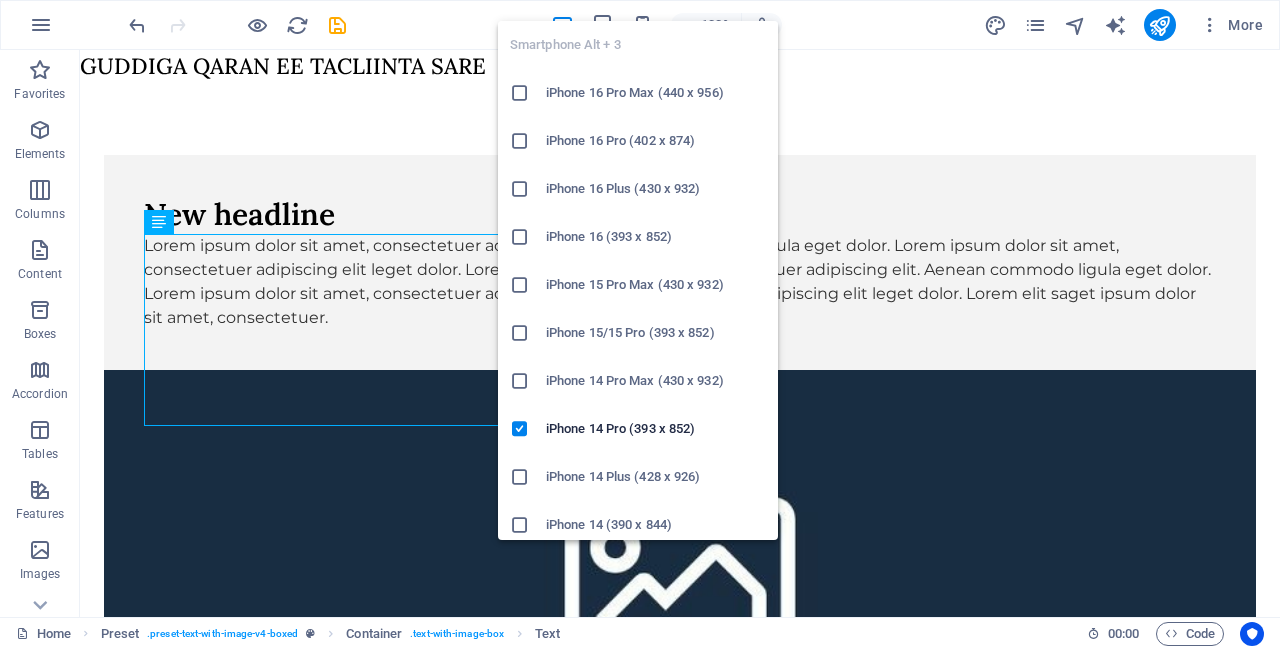click on "iPhone 15 Pro Max (430 x 932)" at bounding box center (656, 285) 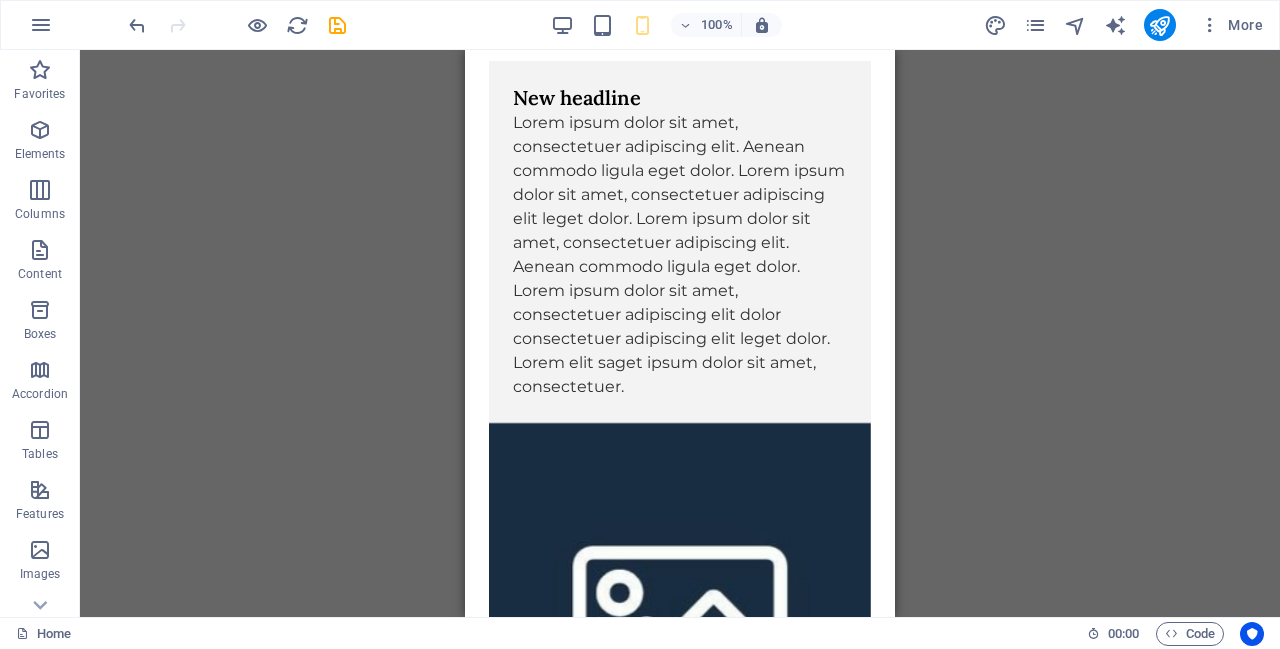 scroll, scrollTop: 0, scrollLeft: 0, axis: both 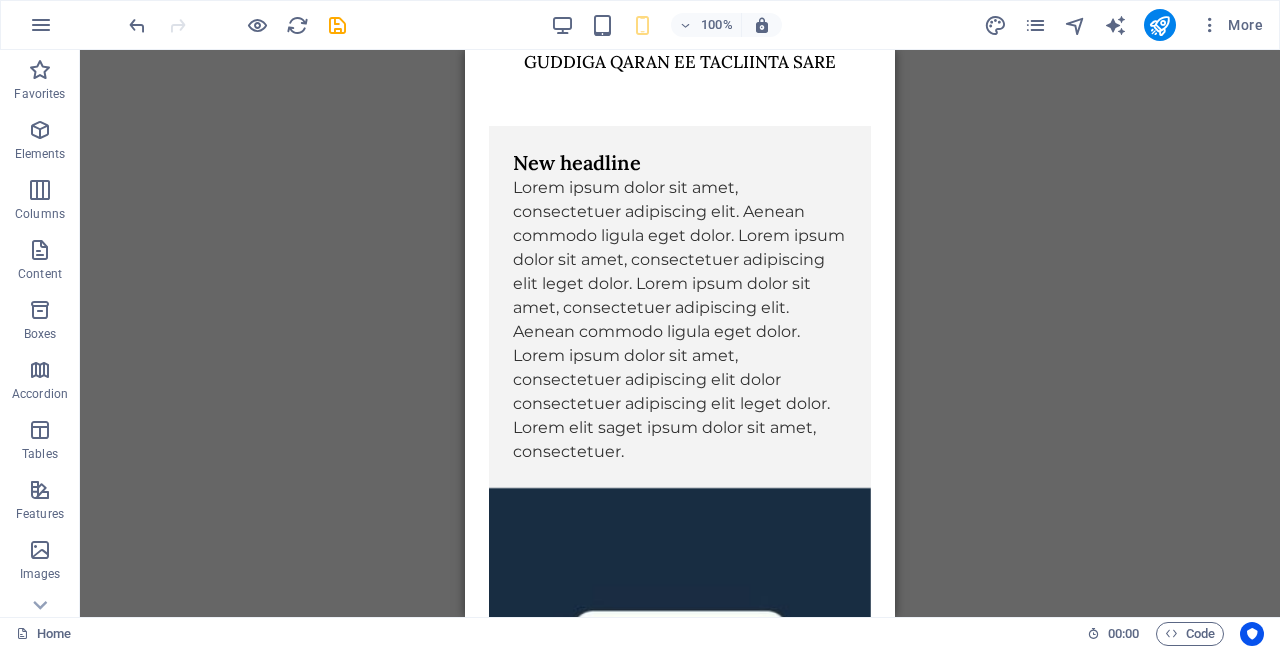 click on "New headline" at bounding box center [680, 163] 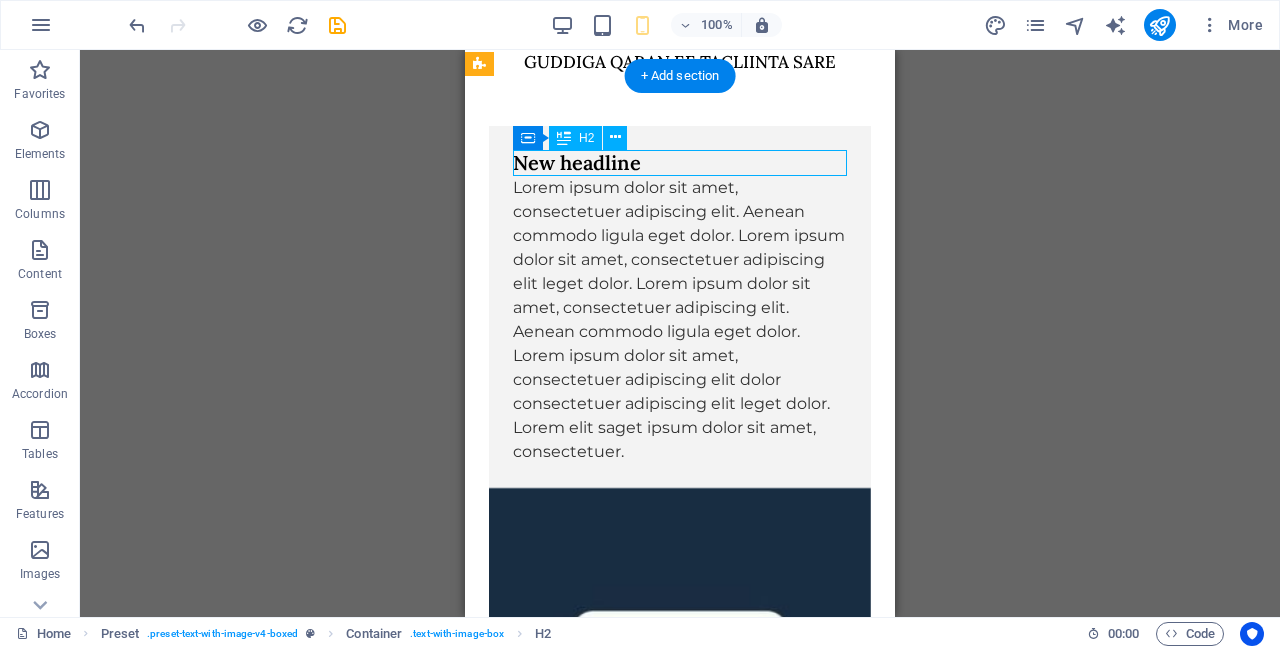 click on "Container   H2" at bounding box center (576, 138) 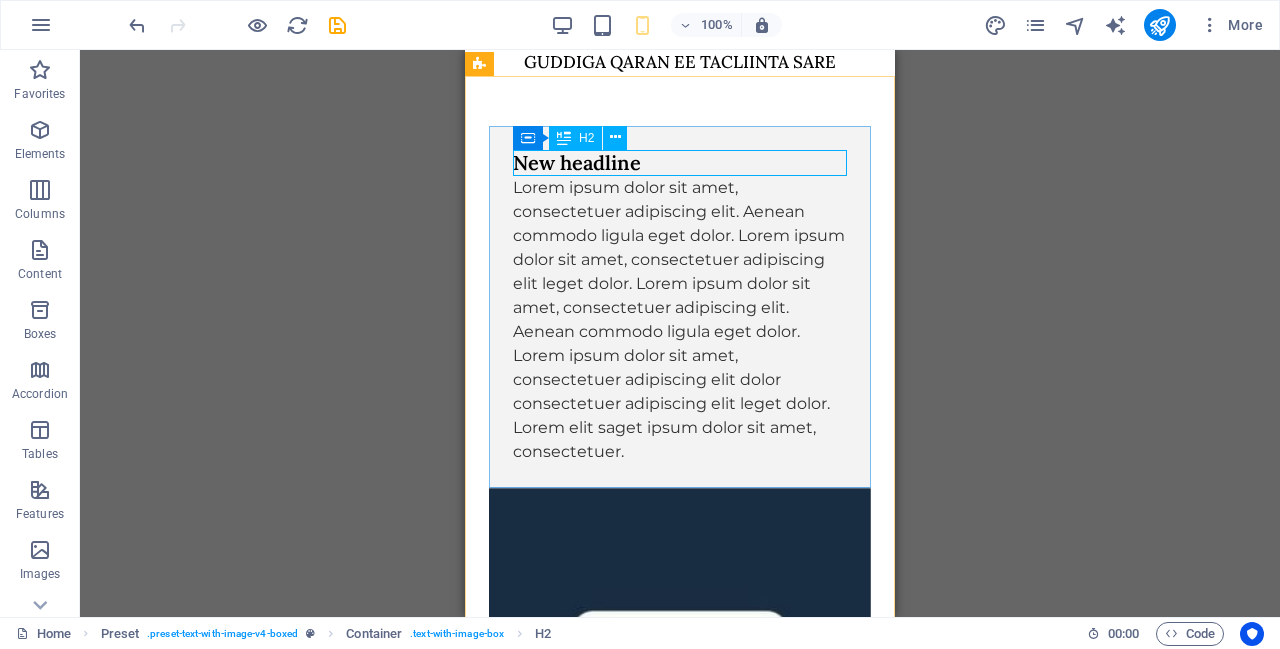 click on "H2" at bounding box center (575, 138) 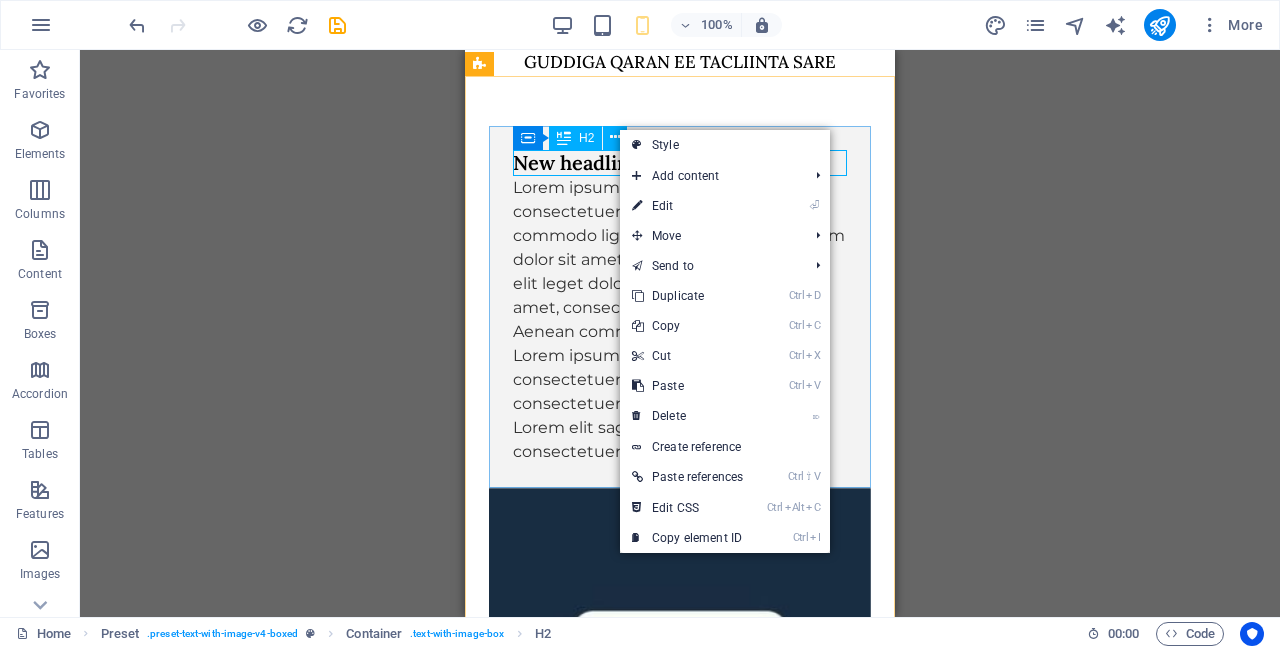click on "⌦  Delete" at bounding box center (687, 416) 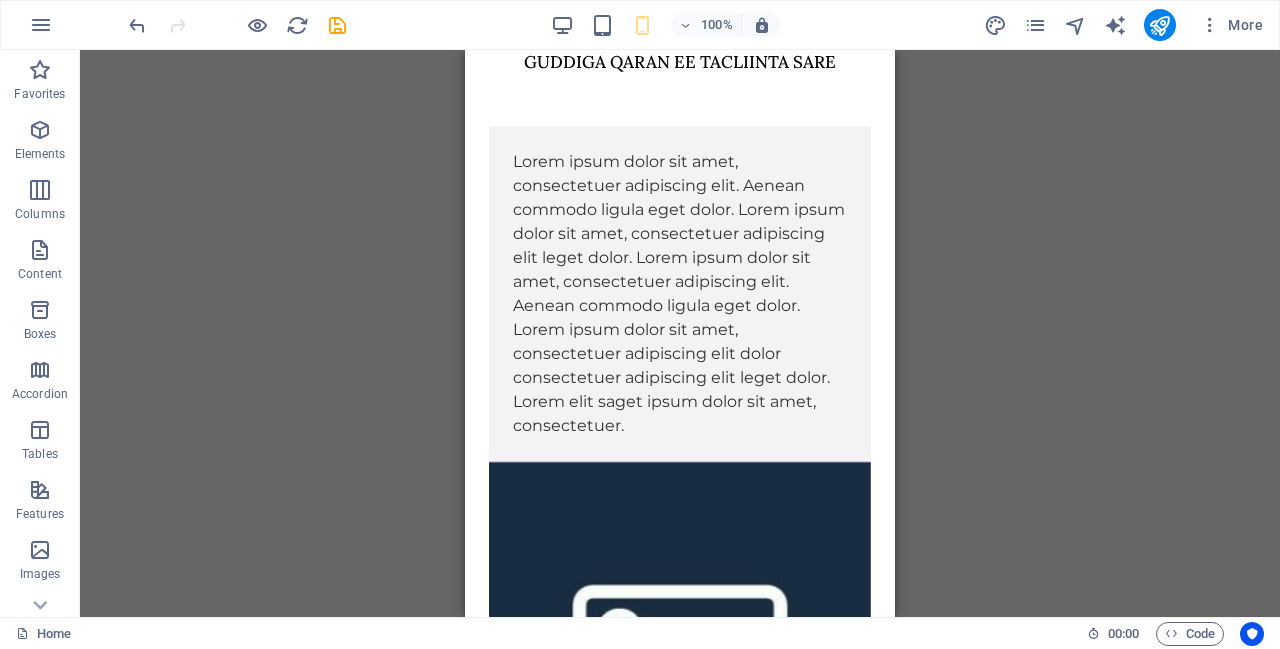 click on "Lorem ipsum dolor sit amet, consectetuer adipiscing elit. Aenean commodo ligula eget dolor. Lorem ipsum dolor sit amet, consectetuer adipiscing elit leget dolor. Lorem ipsum dolor sit amet, consectetuer adipiscing elit. Aenean commodo ligula eget dolor. Lorem ipsum dolor sit amet, consectetuer adipiscing elit dolor consectetuer adipiscing elit leget dolor. Lorem elit saget ipsum dolor sit amet, consectetuer." at bounding box center (680, 294) 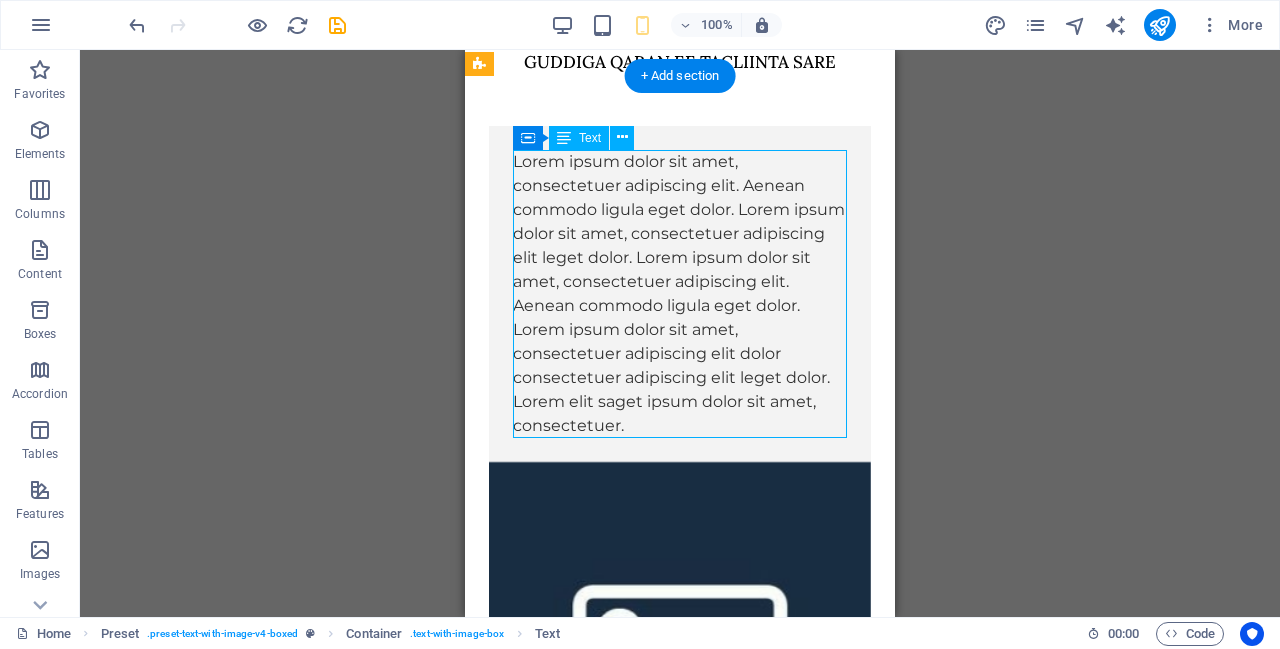 click on "Lorem ipsum dolor sit amet, consectetuer adipiscing elit. Aenean commodo ligula eget dolor. Lorem ipsum dolor sit amet, consectetuer adipiscing elit leget dolor. Lorem ipsum dolor sit amet, consectetuer adipiscing elit. Aenean commodo ligula eget dolor. Lorem ipsum dolor sit amet, consectetuer adipiscing elit dolor consectetuer adipiscing elit leget dolor. Lorem elit saget ipsum dolor sit amet, consectetuer." at bounding box center (680, 704) 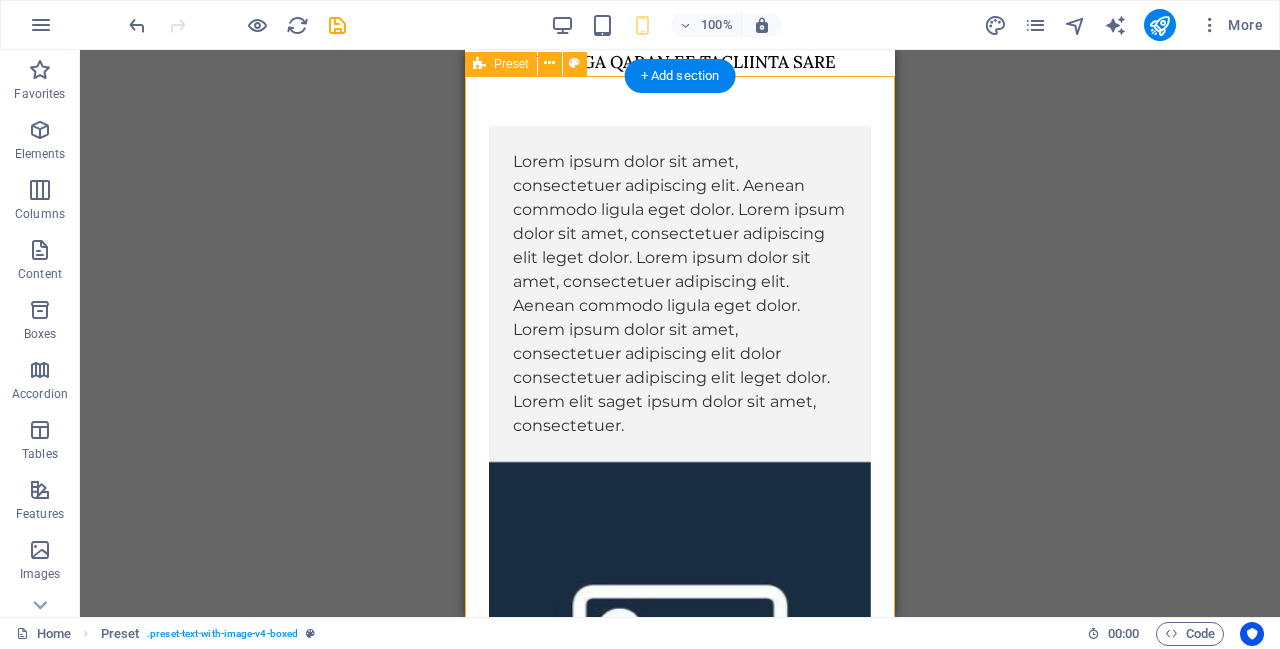 click on "Lorem ipsum dolor sit amet, consectetuer adipiscing elit. Aenean commodo ligula eget dolor. Lorem ipsum dolor sit amet, consectetuer adipiscing elit leget dolor. Lorem ipsum dolor sit amet, consectetuer adipiscing elit. Aenean commodo ligula eget dolor. Lorem ipsum dolor sit amet, consectetuer adipiscing elit dolor consectetuer adipiscing elit leget dolor. Lorem elit saget ipsum dolor sit amet, consectetuer." at bounding box center [680, 294] 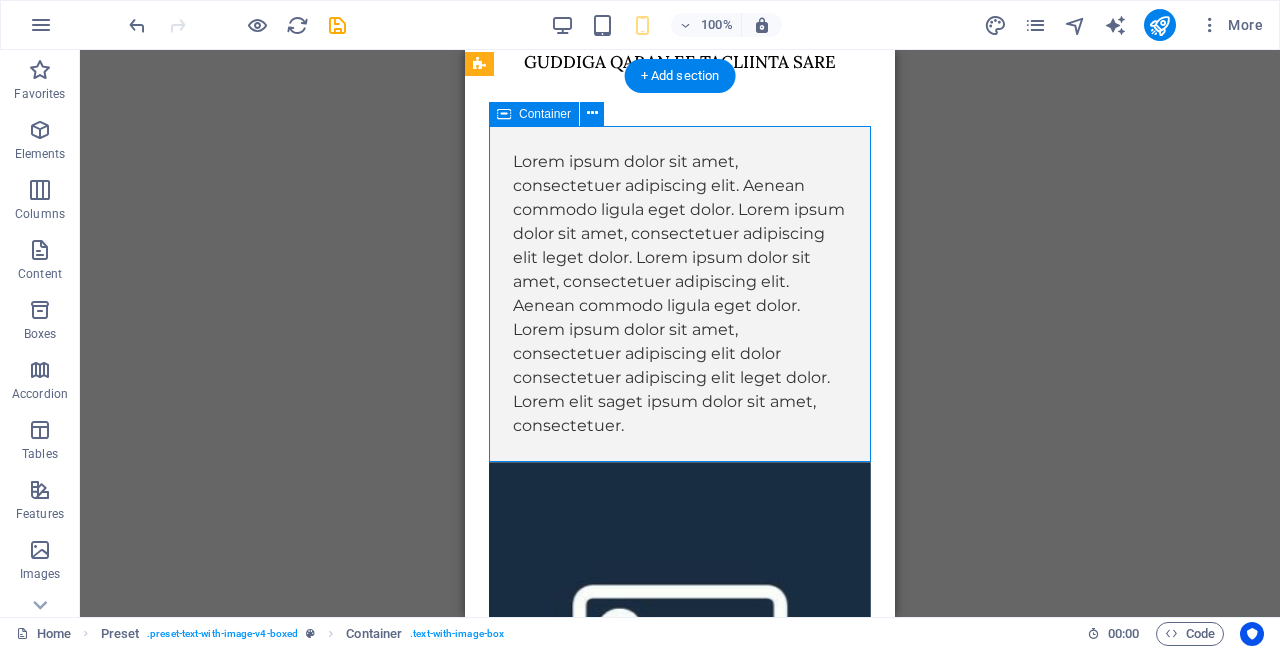 click at bounding box center (592, 113) 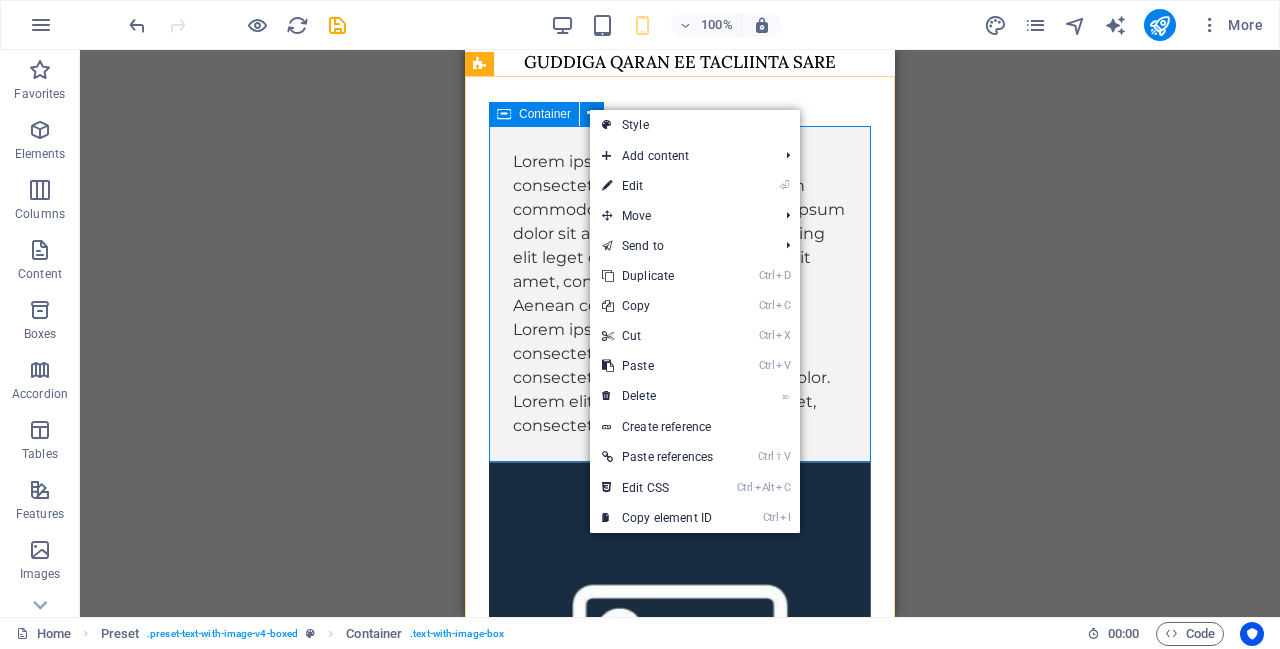 click on "⌦  Delete" at bounding box center (657, 396) 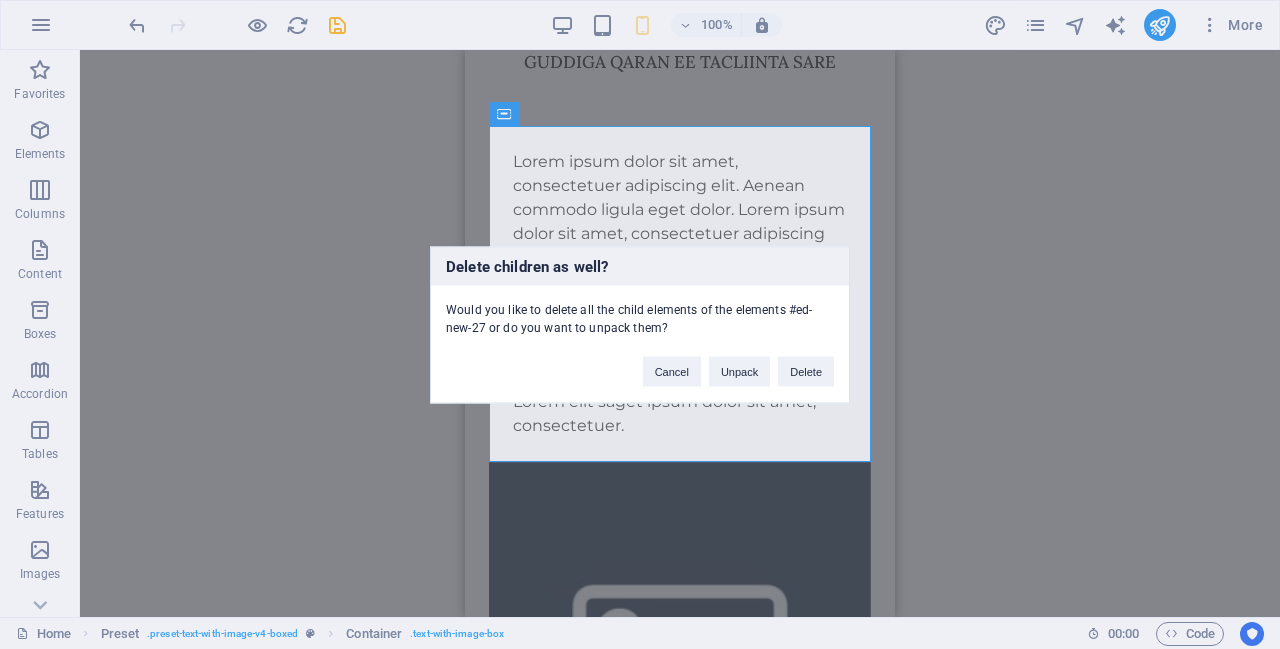 click on "Delete" at bounding box center (806, 371) 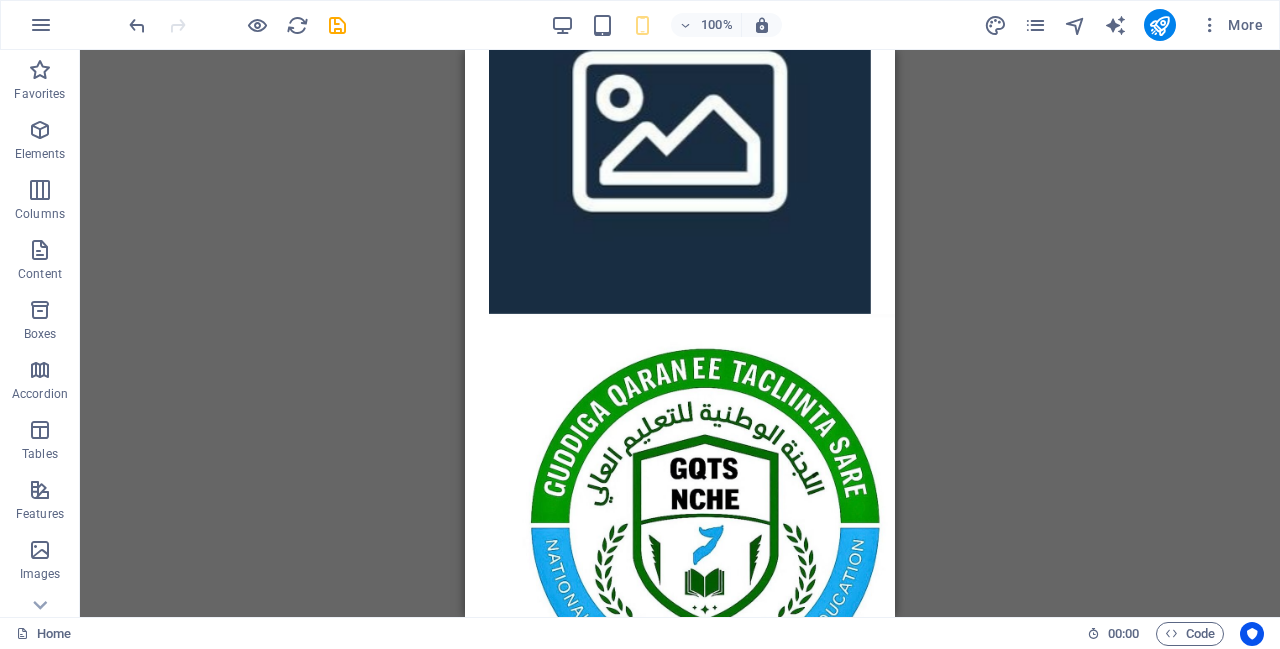scroll, scrollTop: 250, scrollLeft: 0, axis: vertical 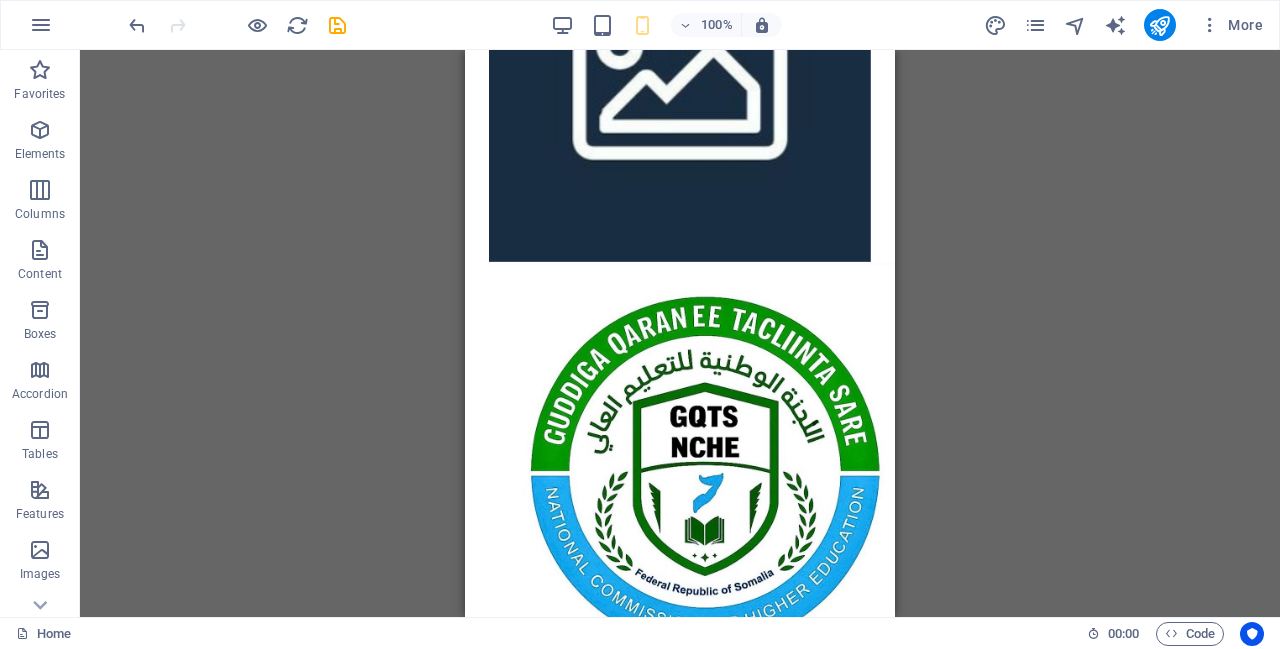 click at bounding box center [680, 805] 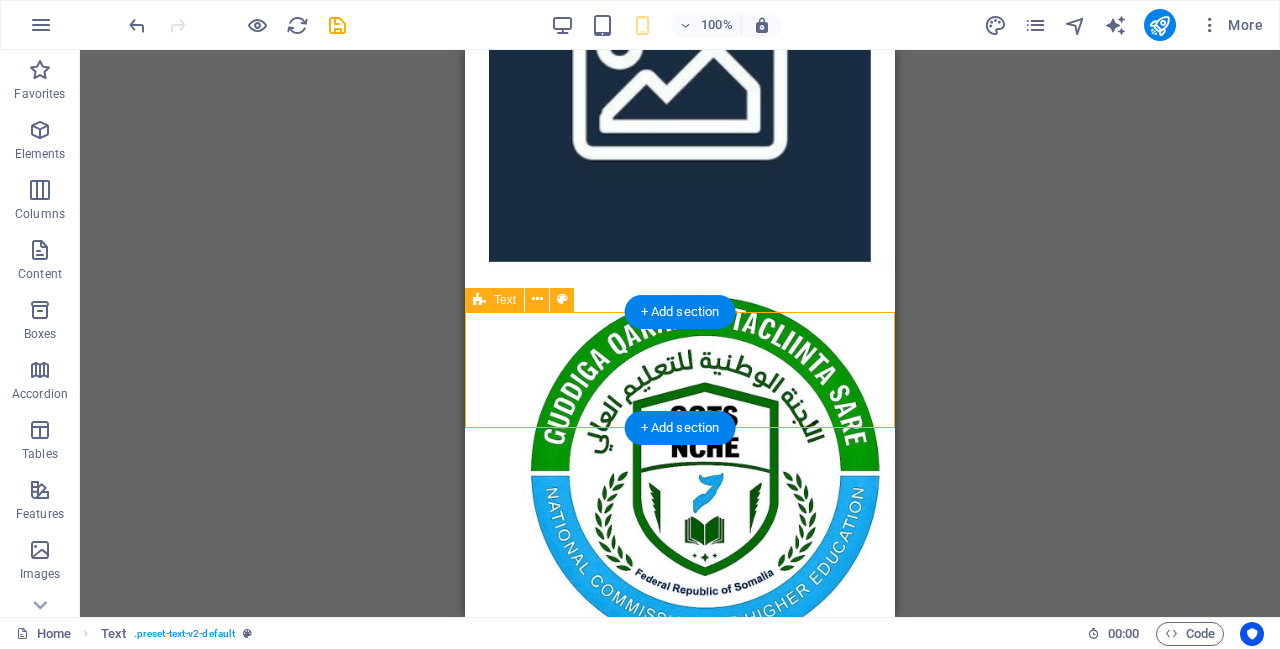 click at bounding box center [537, 299] 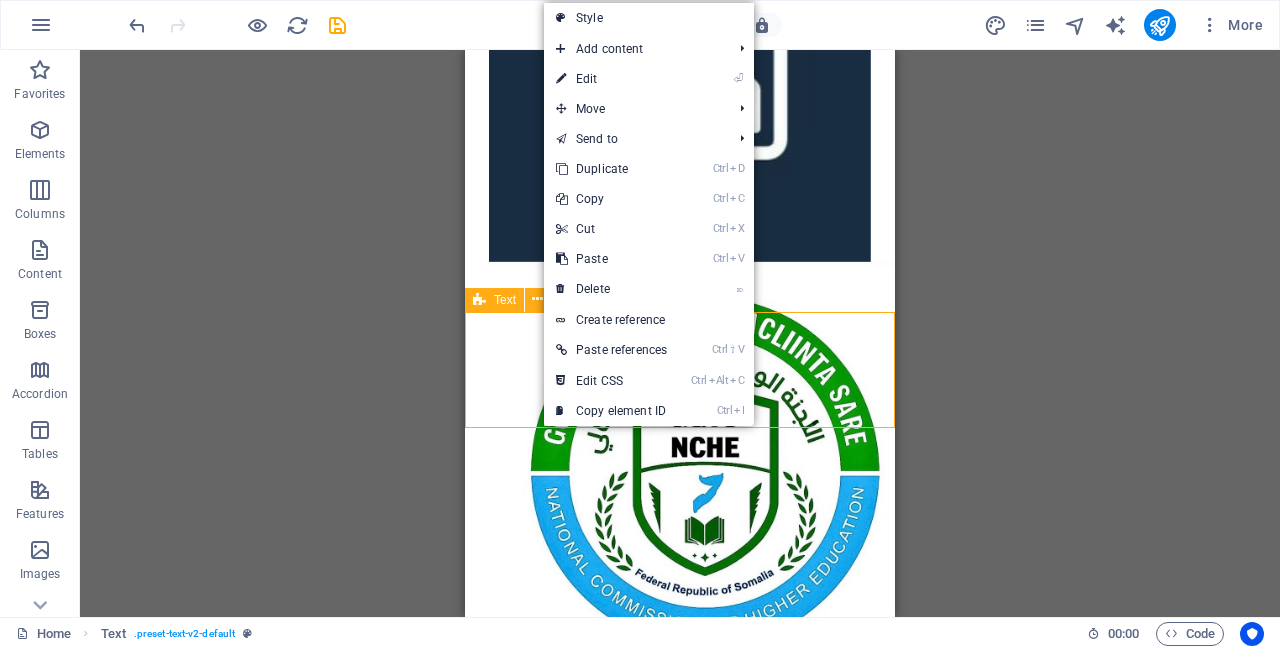 click on "⌦  Delete" at bounding box center [611, 289] 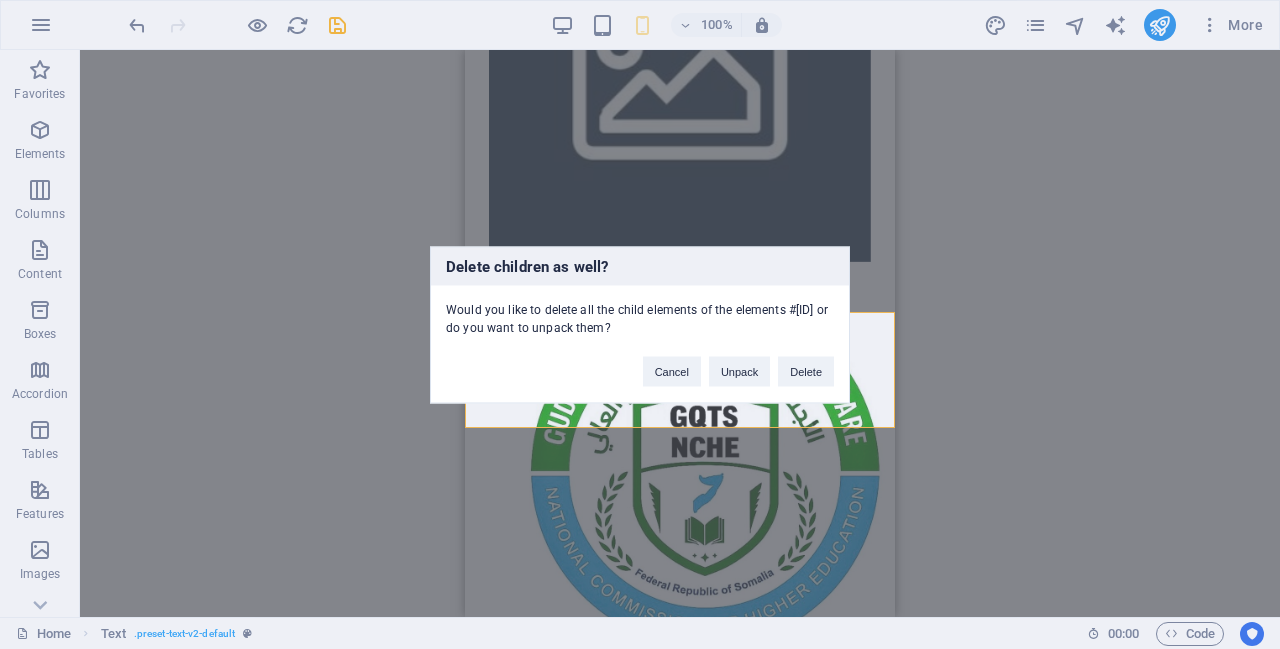click on "Delete" at bounding box center (806, 371) 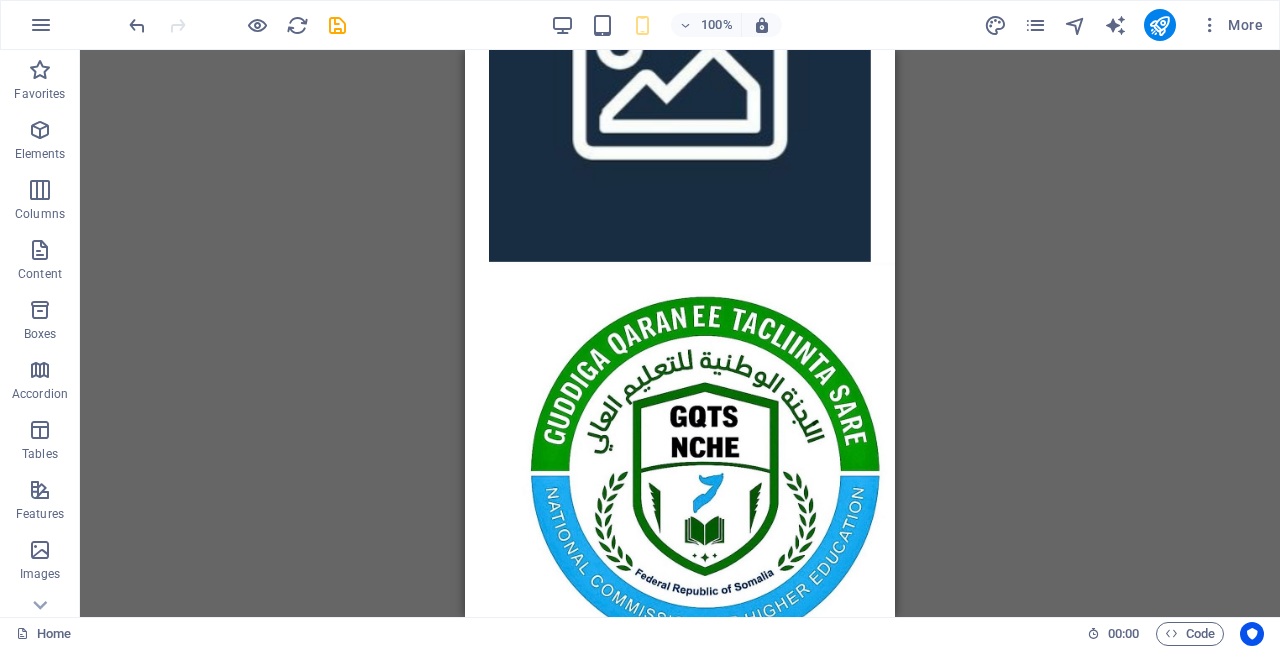 click at bounding box center (680, 286) 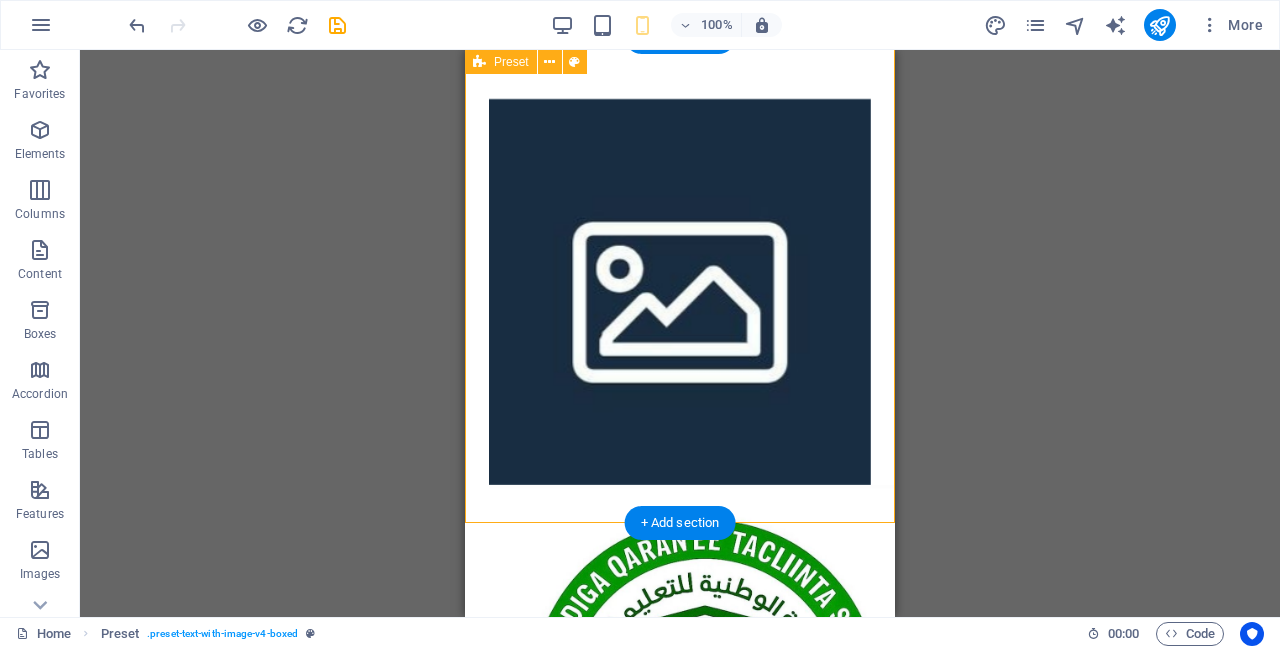scroll, scrollTop: 20, scrollLeft: 0, axis: vertical 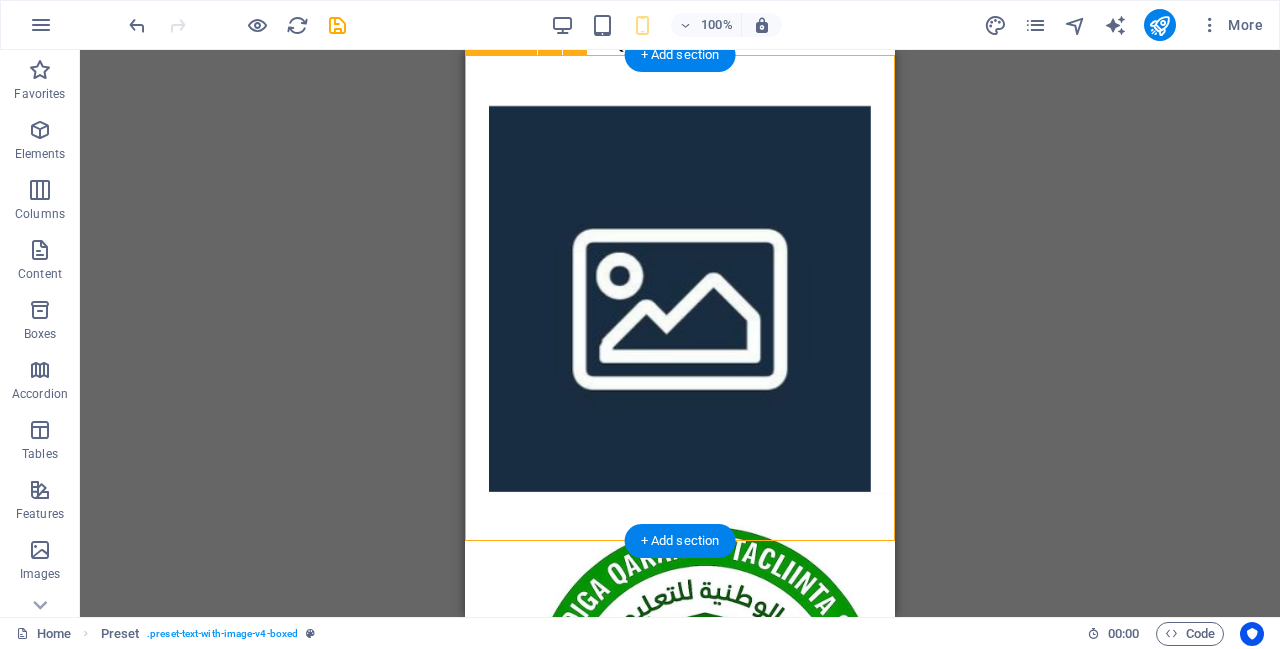 click at bounding box center (1160, 25) 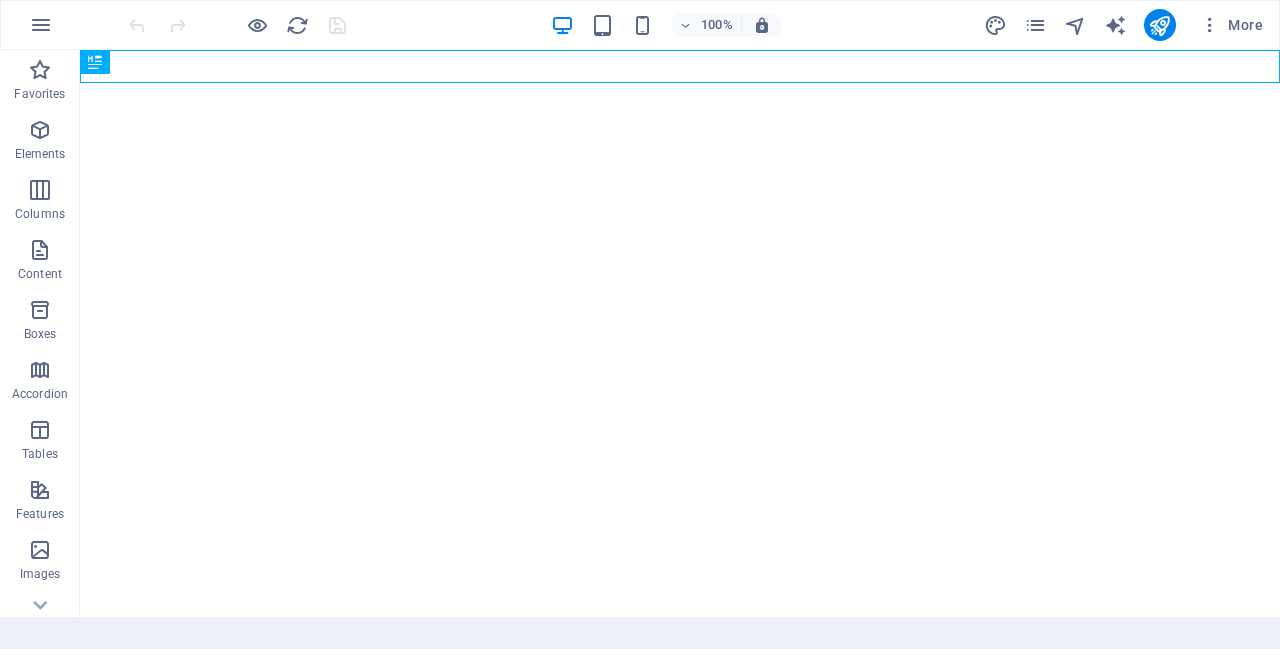 scroll, scrollTop: 0, scrollLeft: 0, axis: both 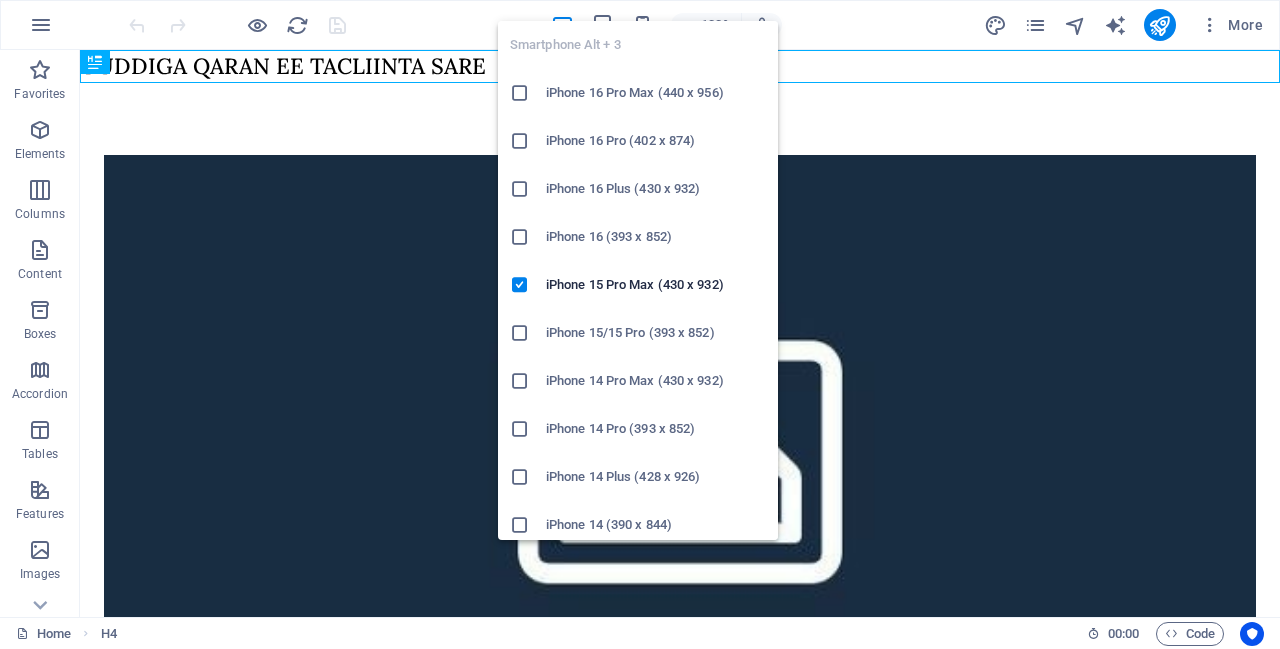 click on "iPhone 15/15 Pro (393 x 852)" at bounding box center [656, 333] 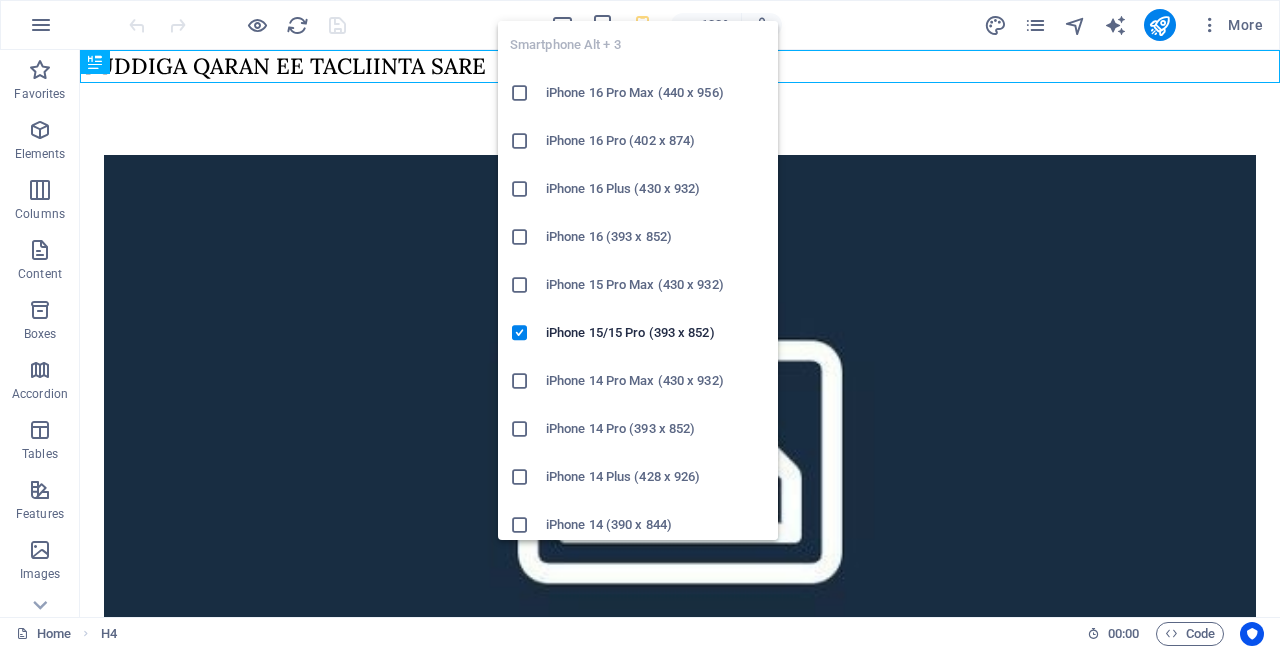click on "iPhone 14 Pro (393 x 852)" at bounding box center [656, 429] 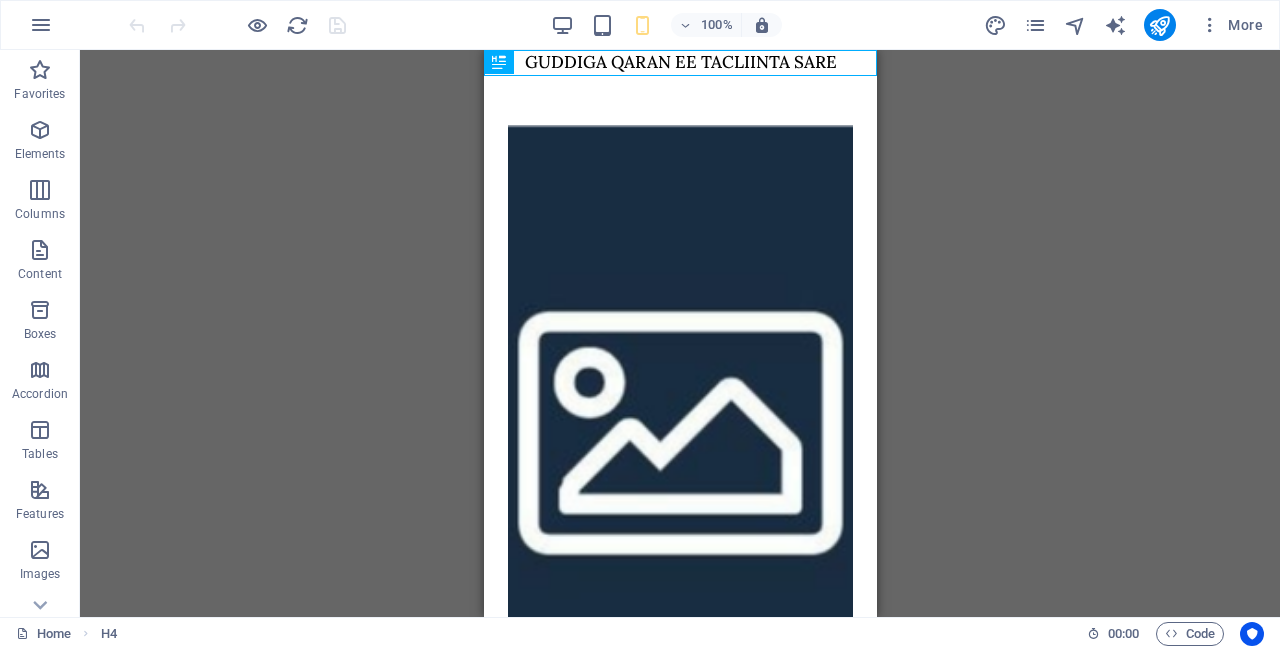 click at bounding box center (679, 417) 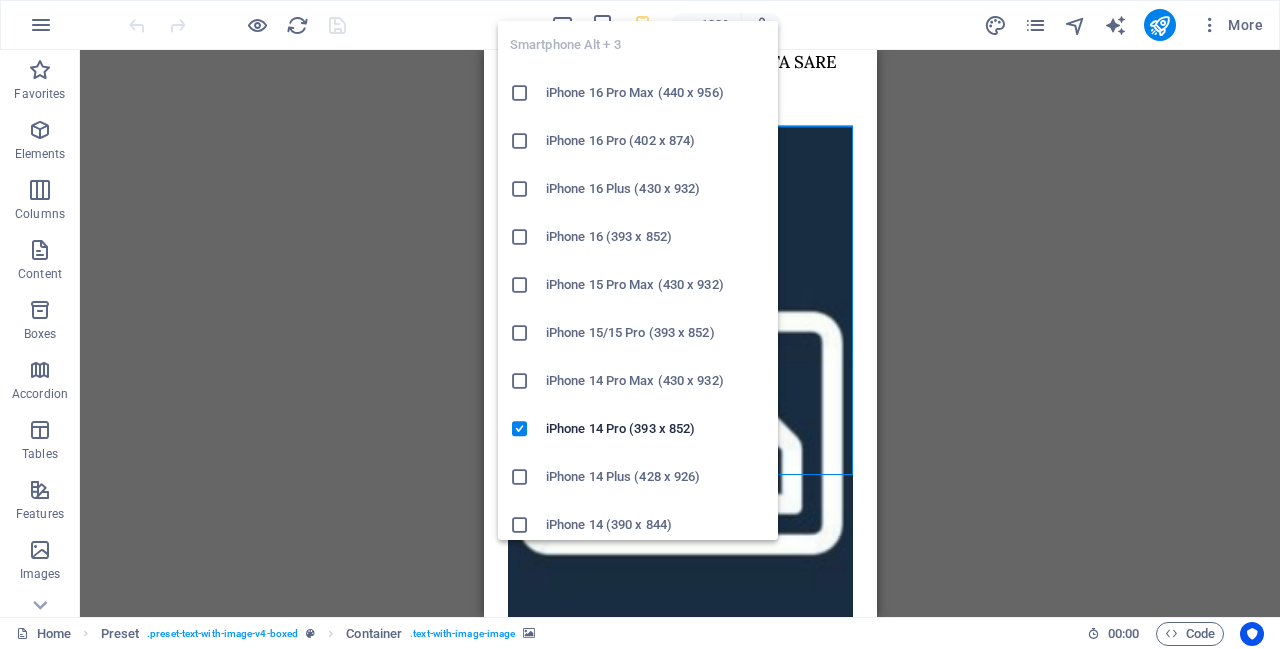 click on "iPhone 15 Pro Max (430 x 932)" at bounding box center (656, 285) 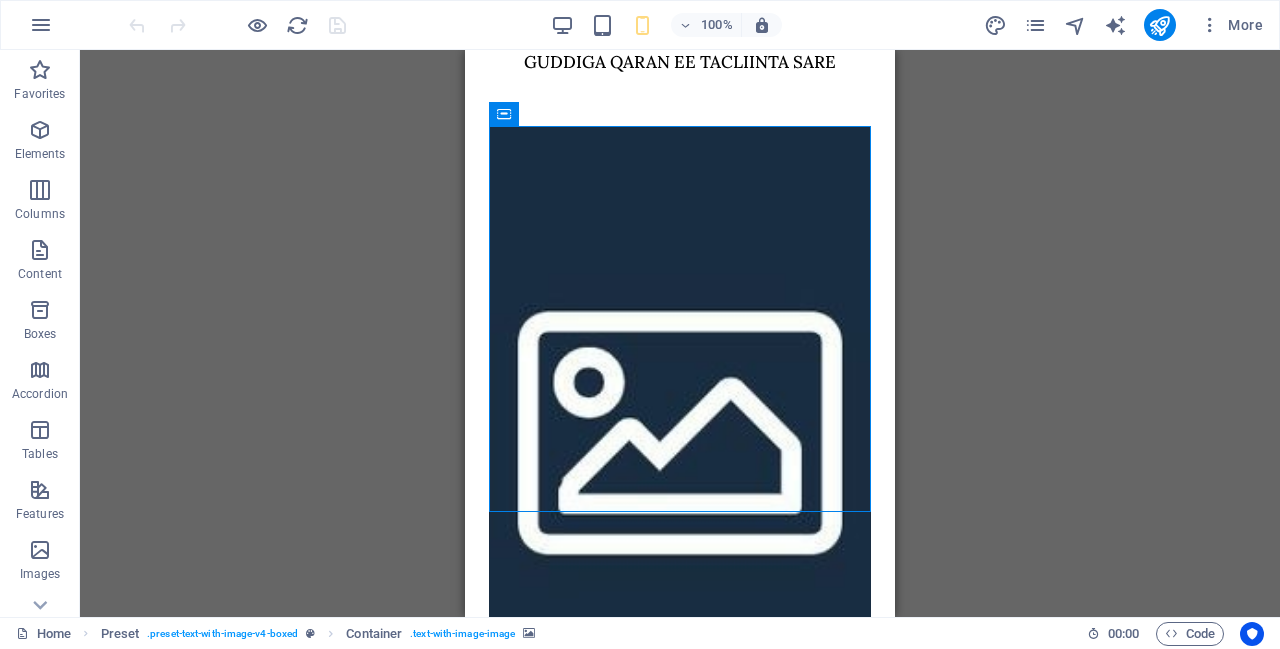 click at bounding box center [680, 1964] 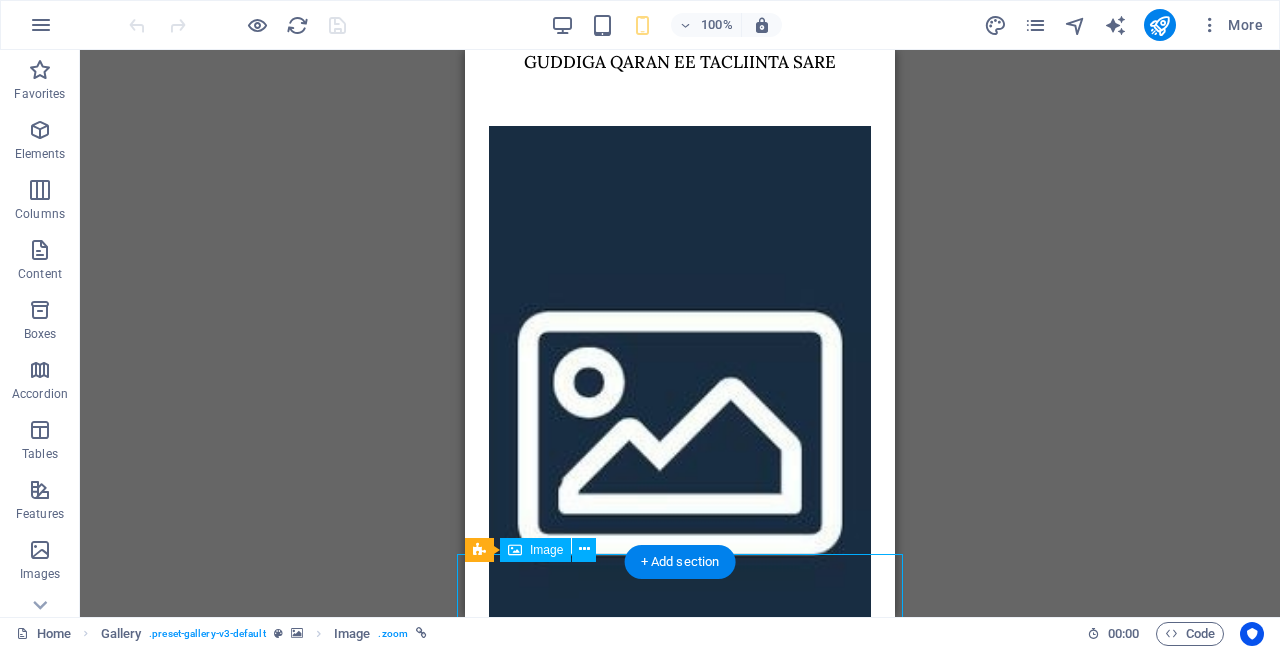 click at bounding box center (584, 550) 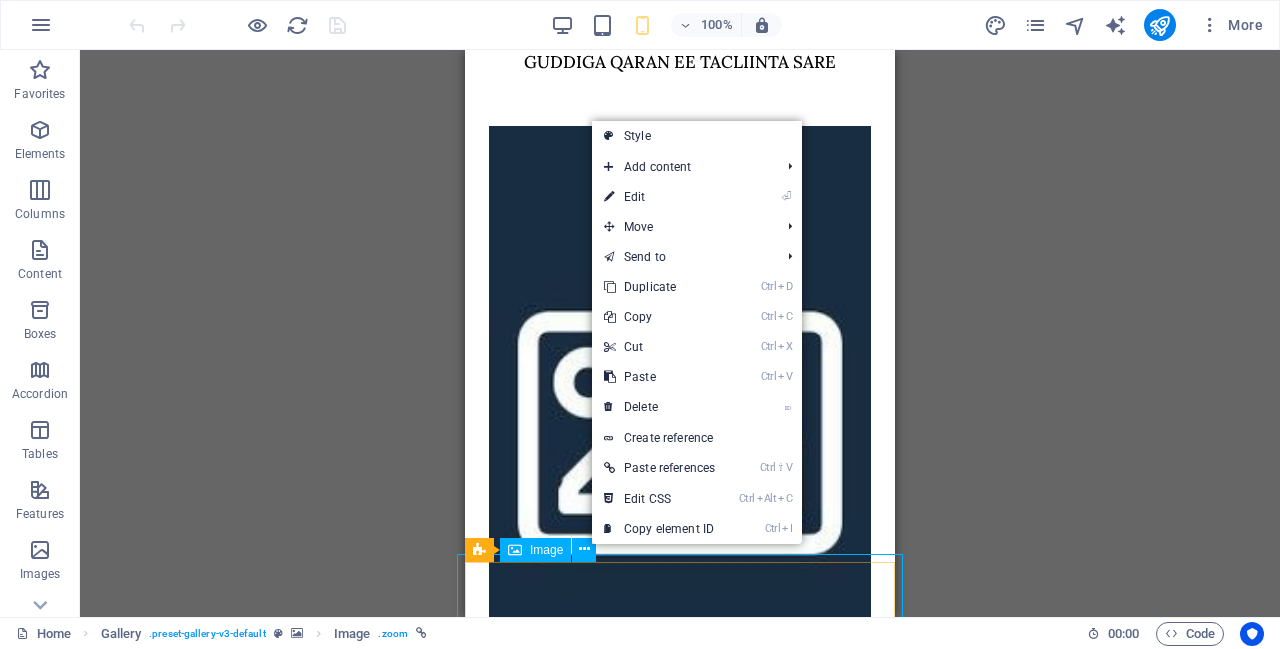 click on "Move" at bounding box center [682, 227] 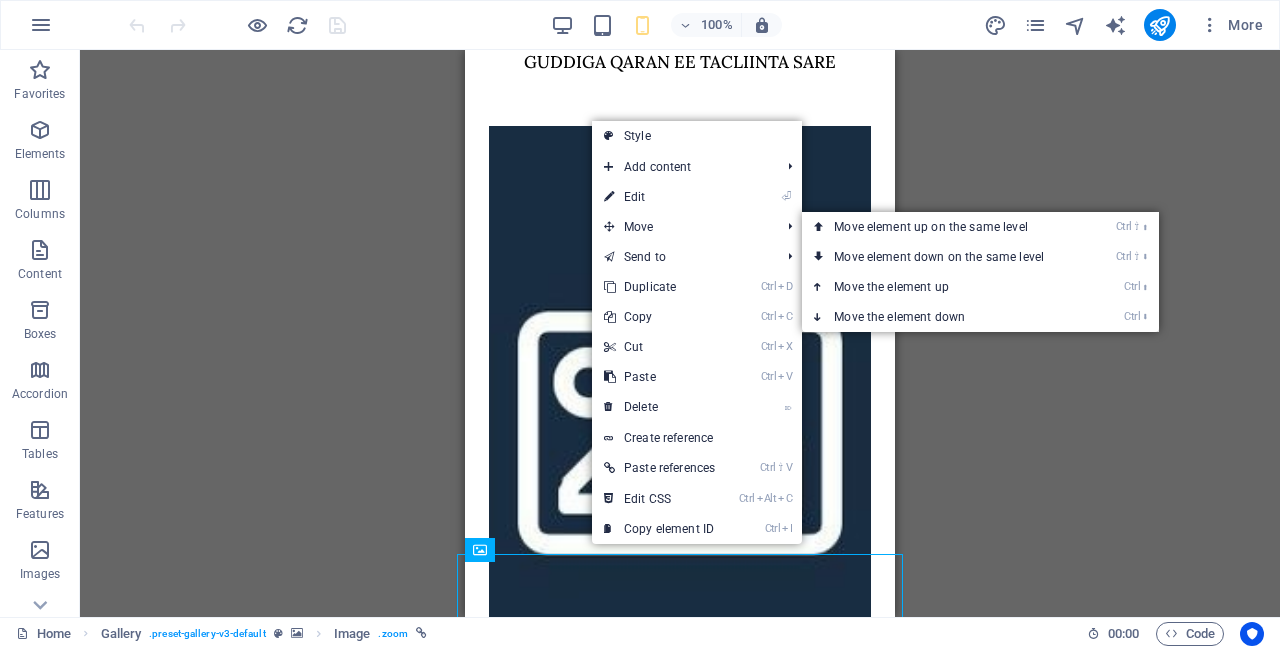 click on "Ctrl ⇧ ⬆  Move element up on the same level" at bounding box center [943, 227] 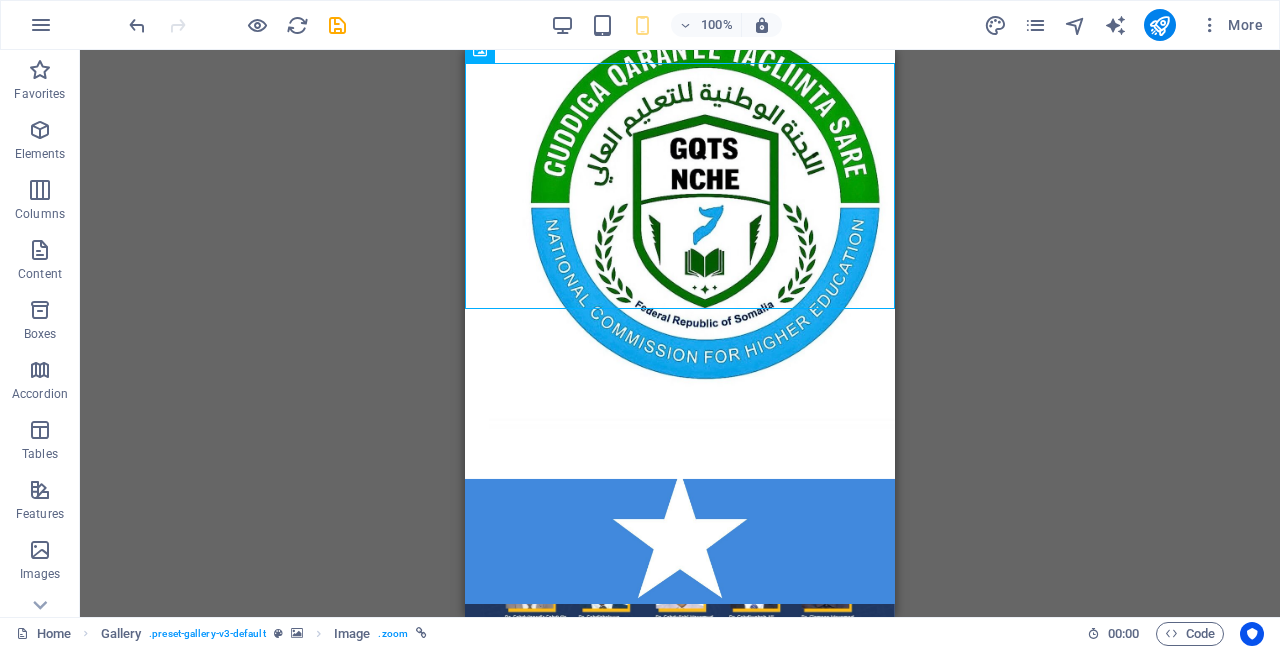 scroll, scrollTop: 544, scrollLeft: 0, axis: vertical 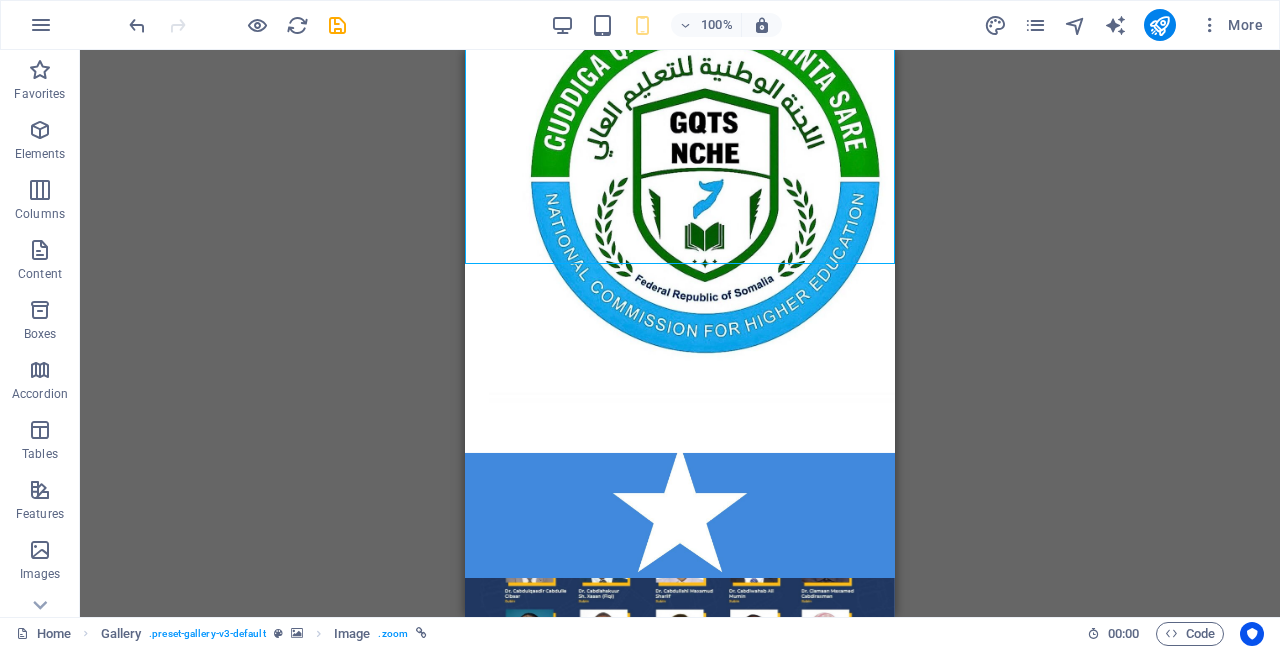 click at bounding box center (137, 25) 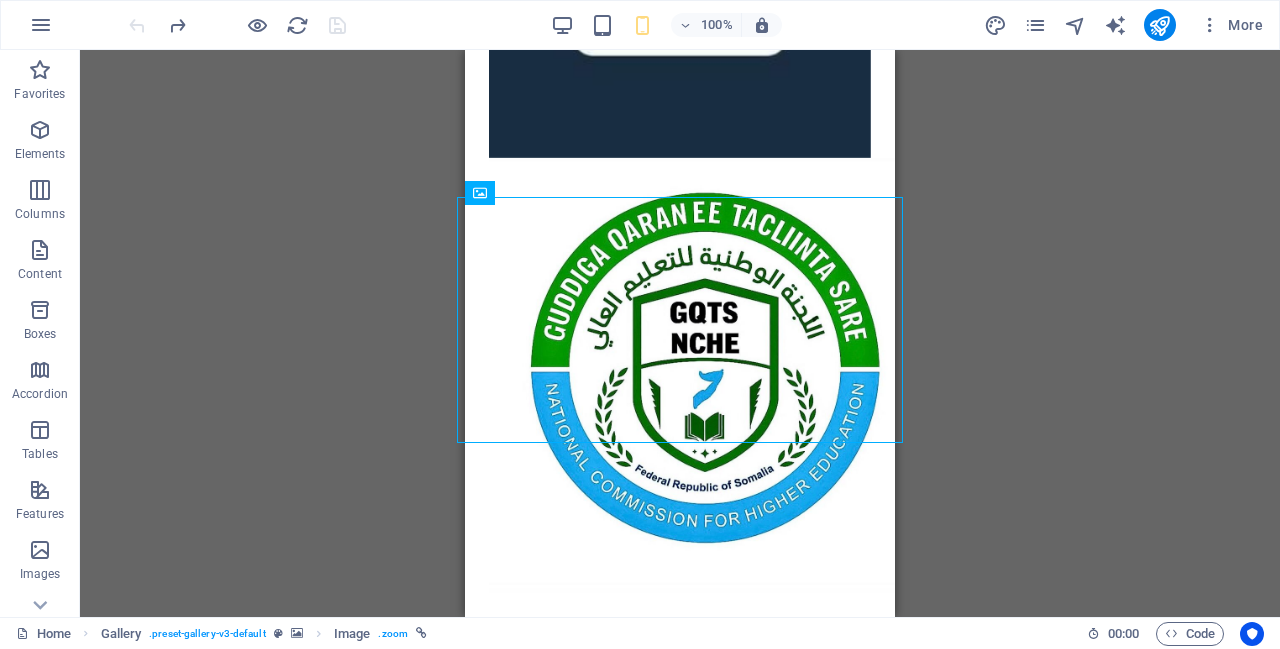 scroll, scrollTop: 352, scrollLeft: 0, axis: vertical 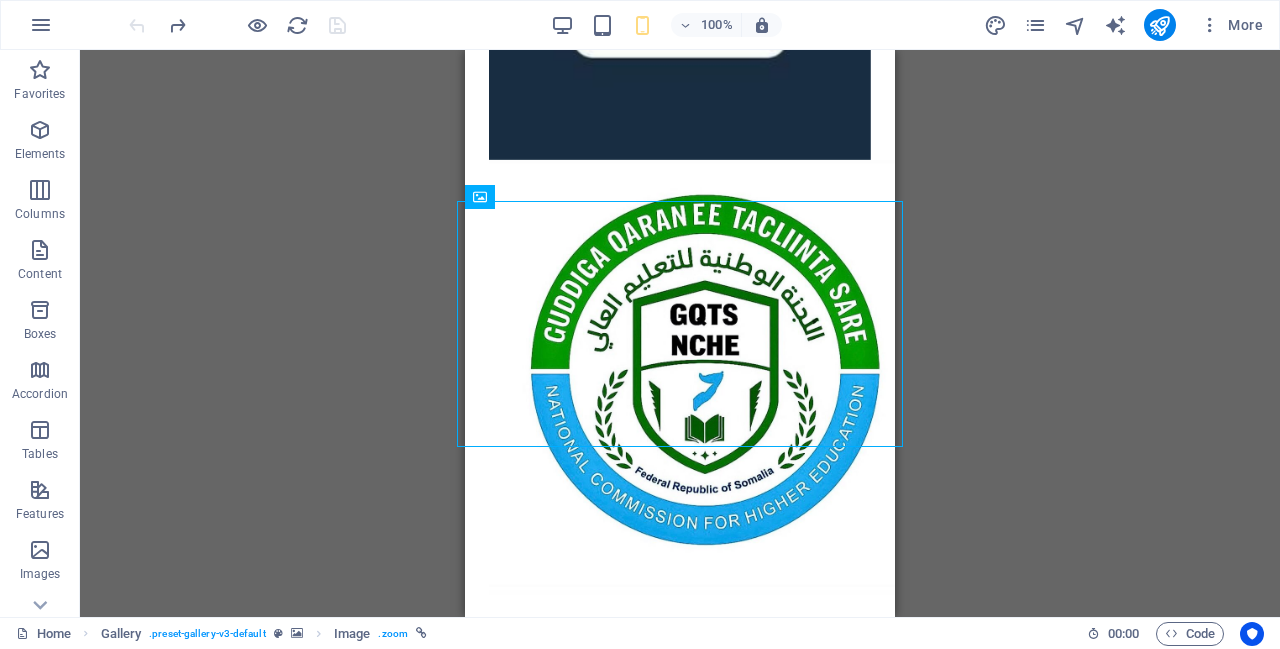 click at bounding box center (680, 990) 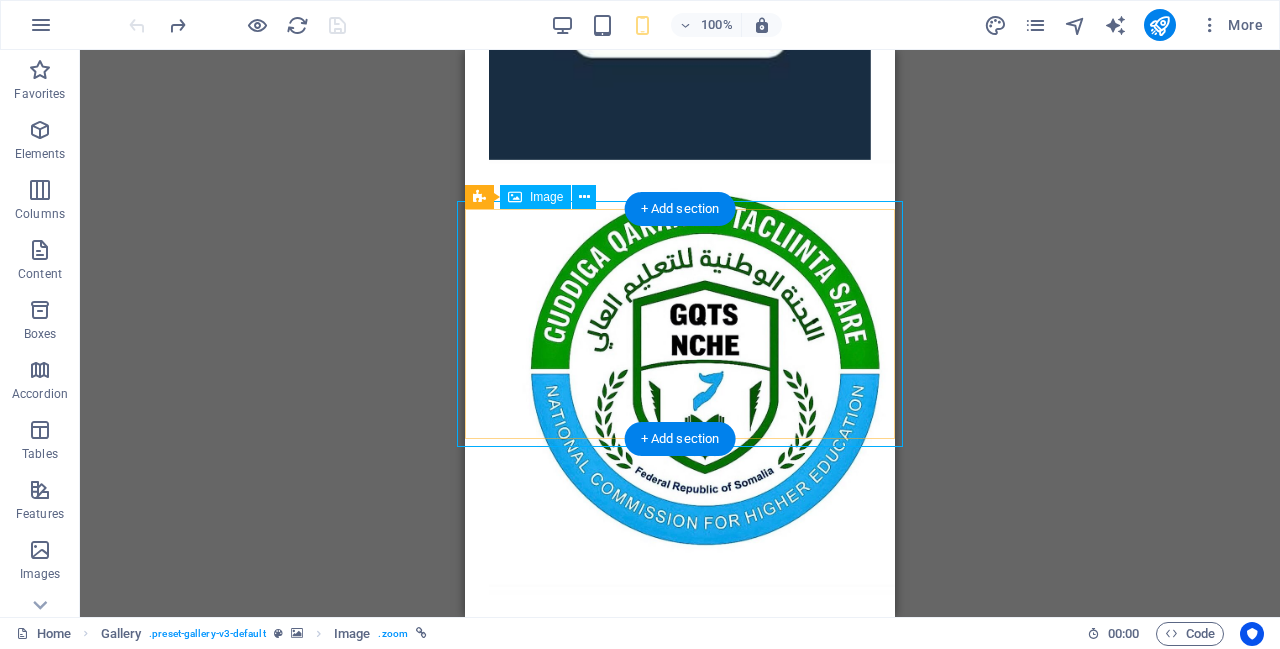 click at bounding box center [584, 197] 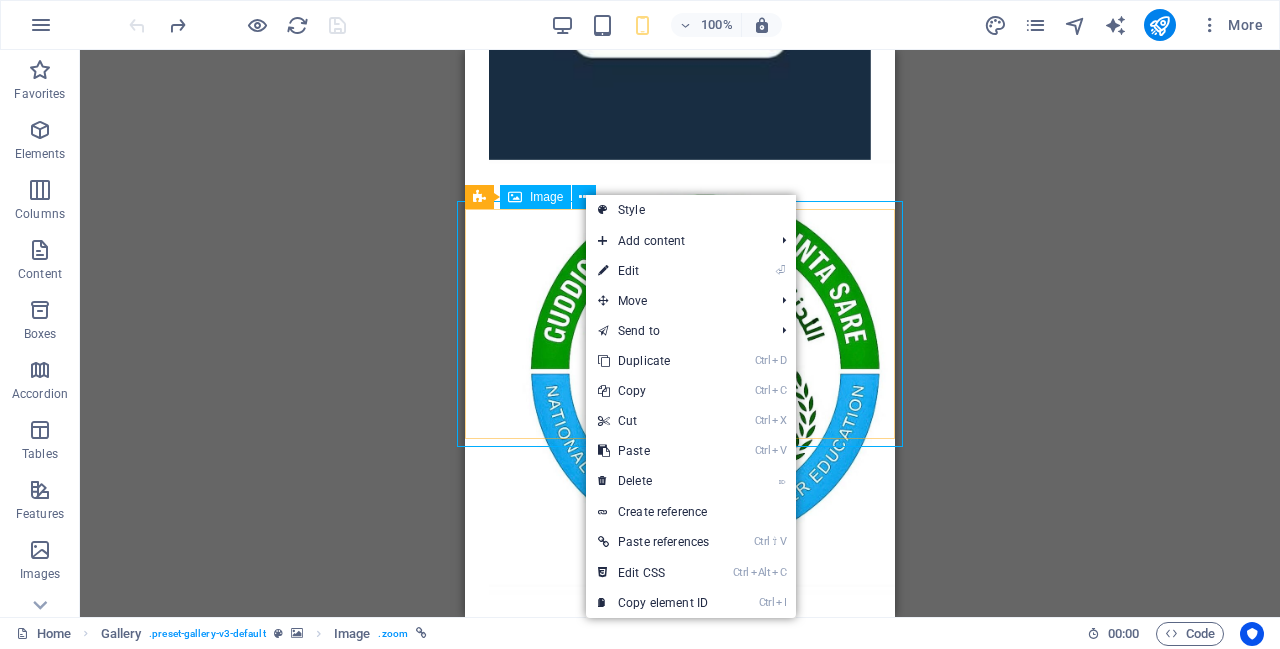 click on "Move" at bounding box center [676, 301] 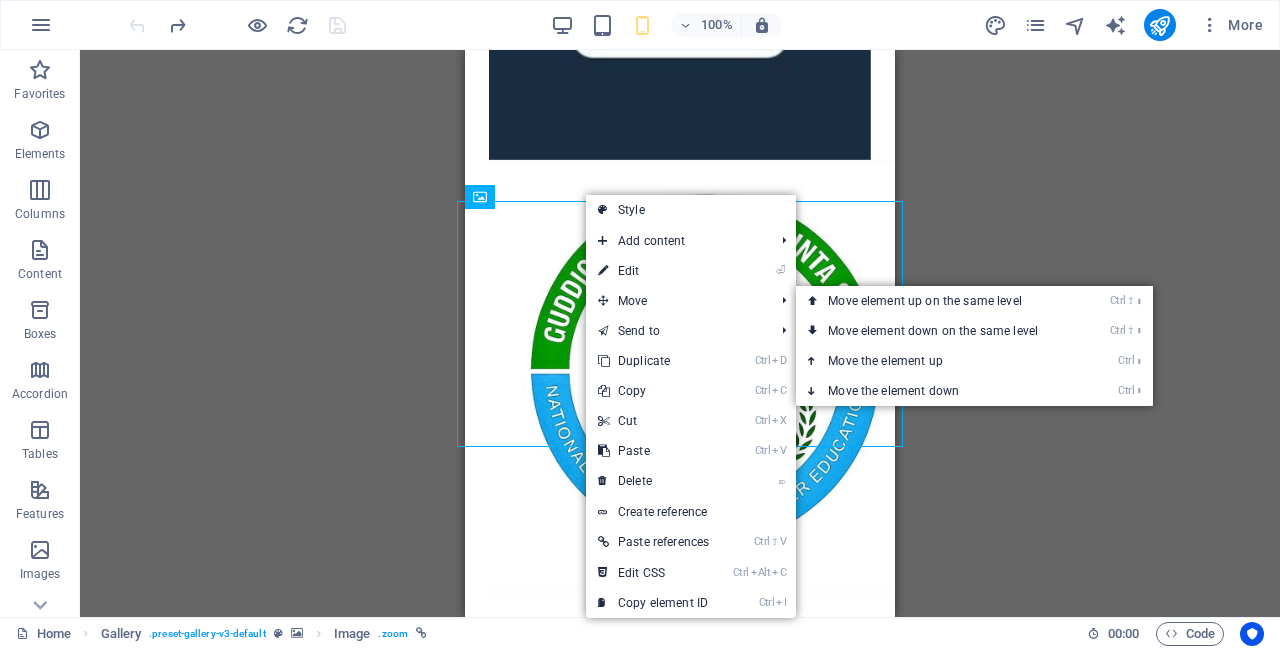 click on "Ctrl ⬆  Move the element up" at bounding box center [937, 361] 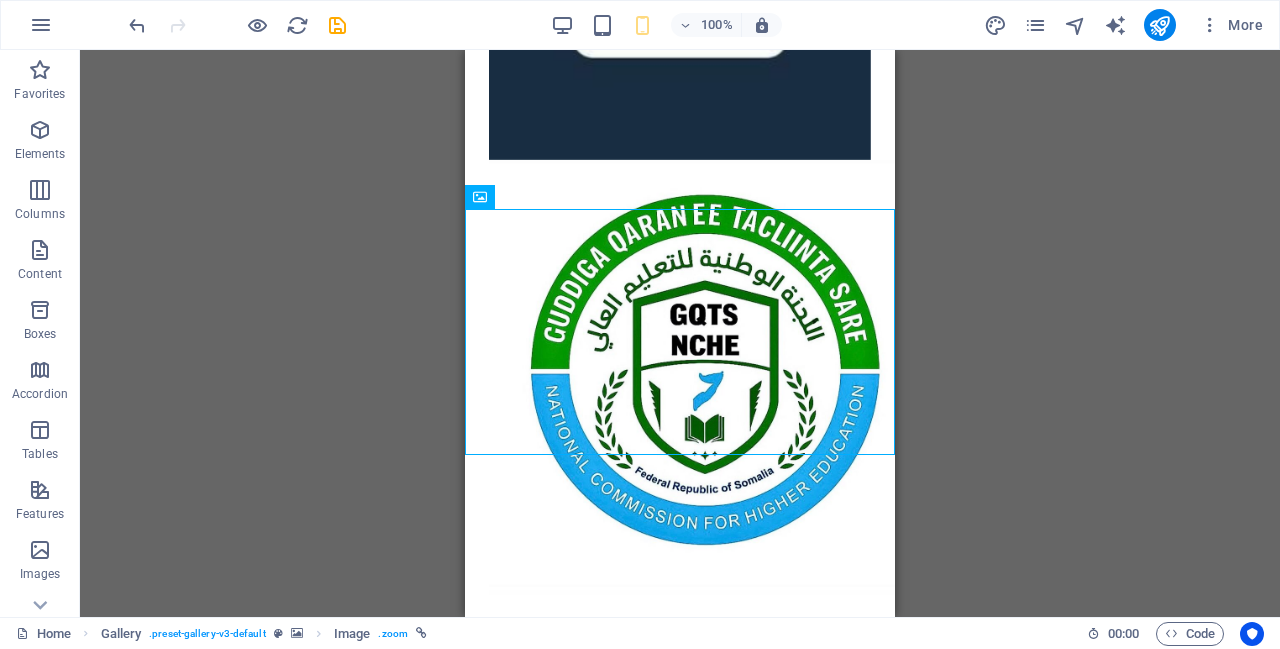 click at bounding box center [137, 25] 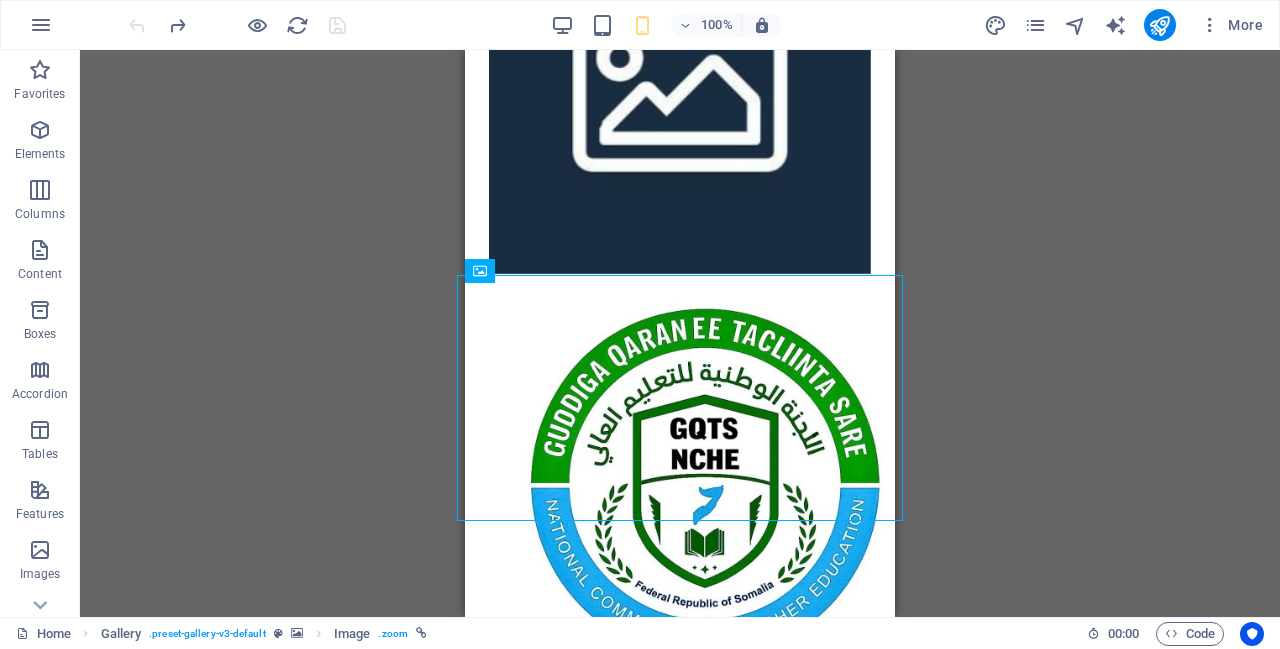 scroll, scrollTop: 0, scrollLeft: 0, axis: both 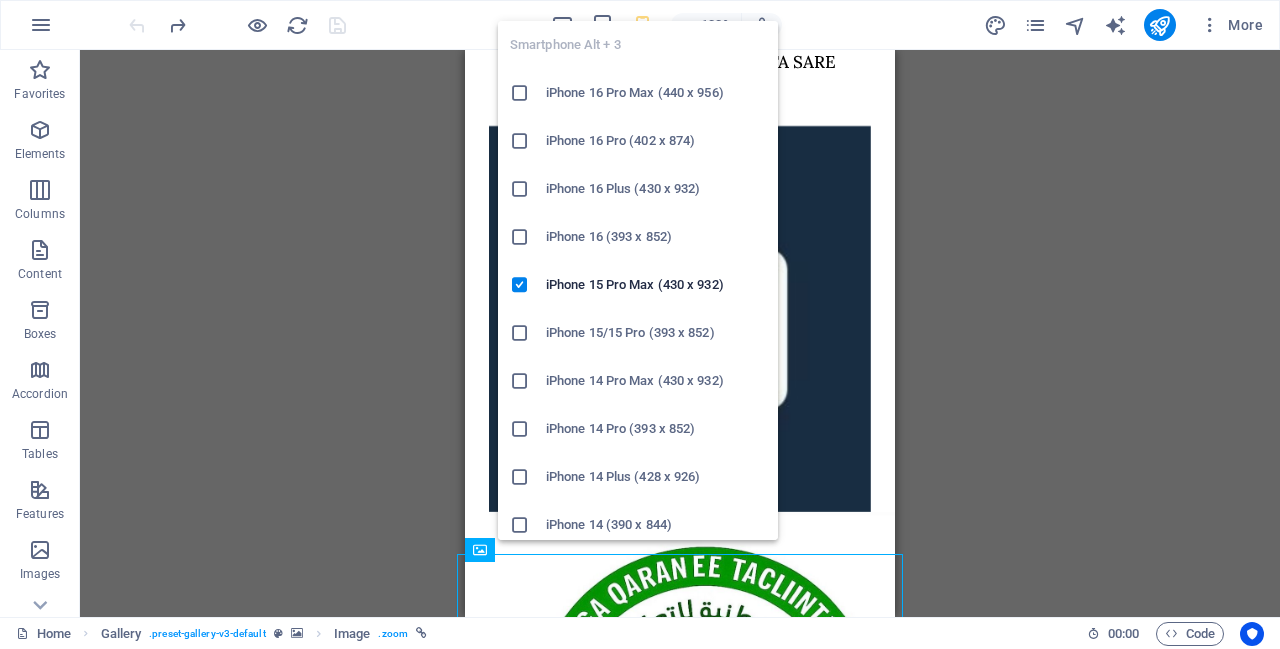 click on "iPhone 14 Pro (393 x 852)" at bounding box center [656, 429] 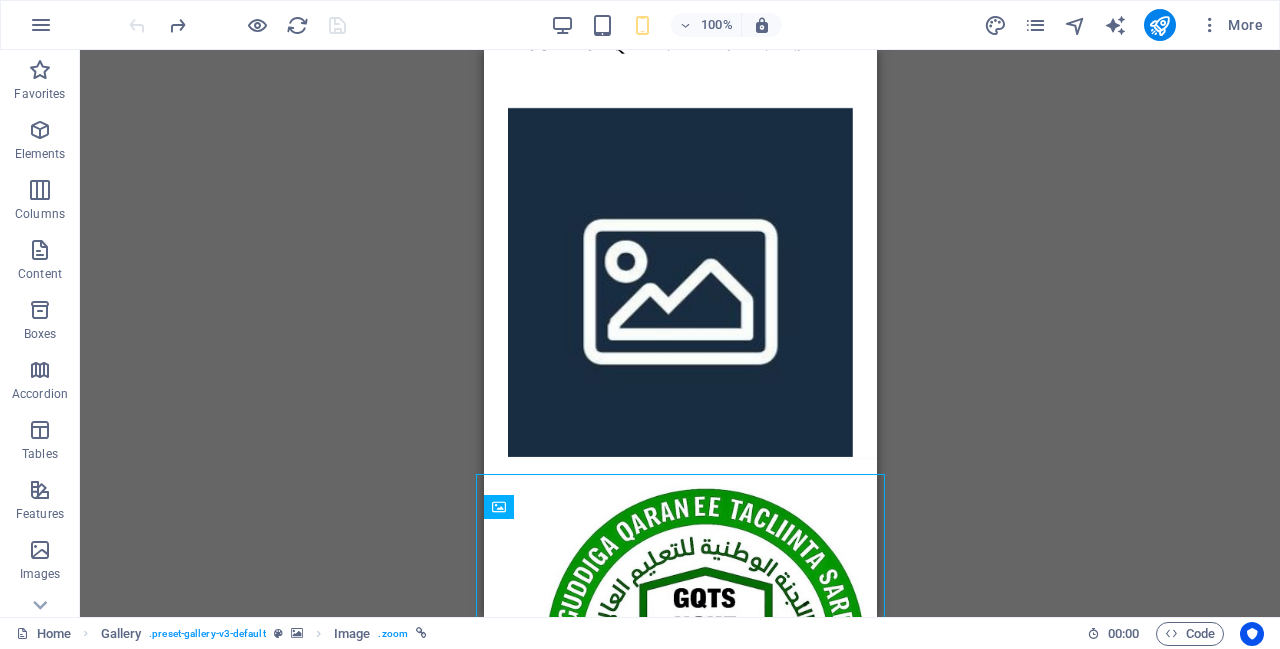scroll, scrollTop: 0, scrollLeft: 0, axis: both 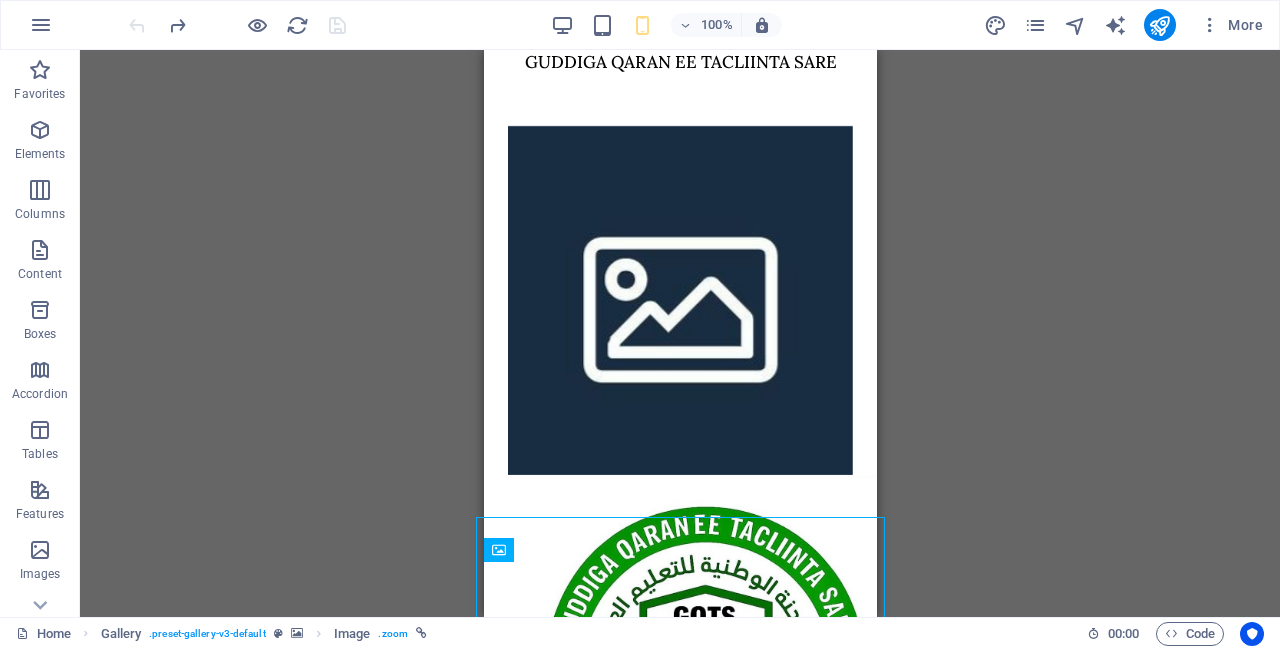 click on "GUDDIGA QARAN EE TACLIINTA SARE" at bounding box center (679, 63) 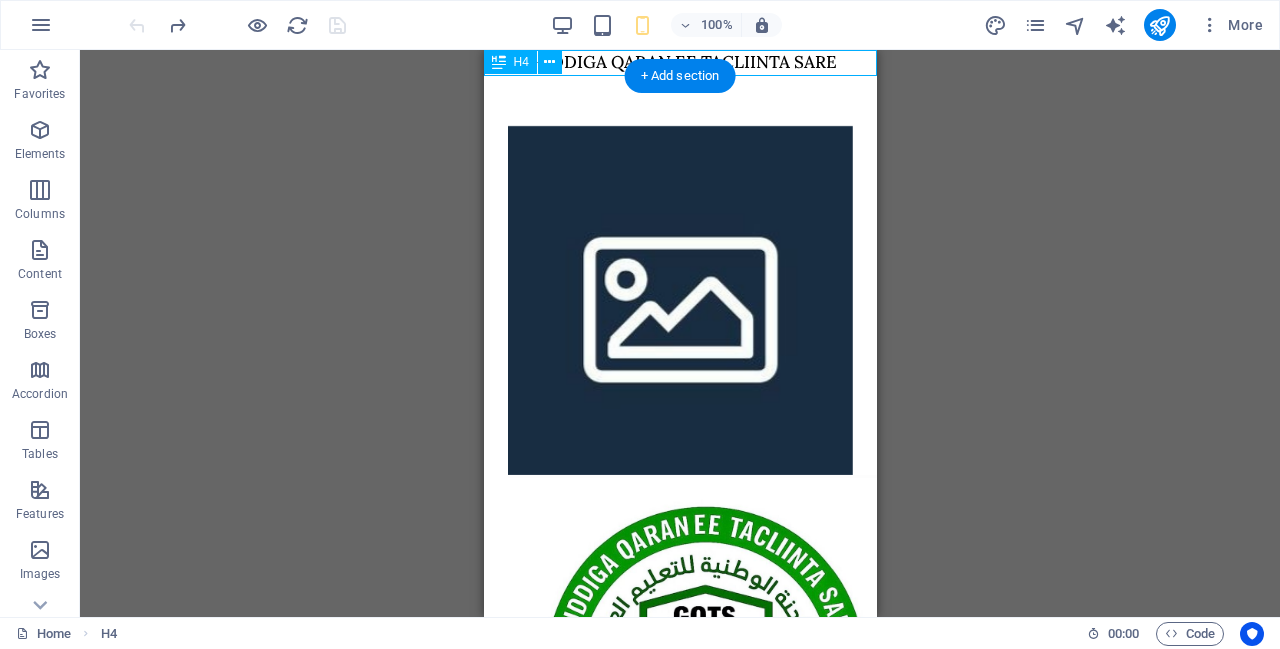 click at bounding box center (550, 62) 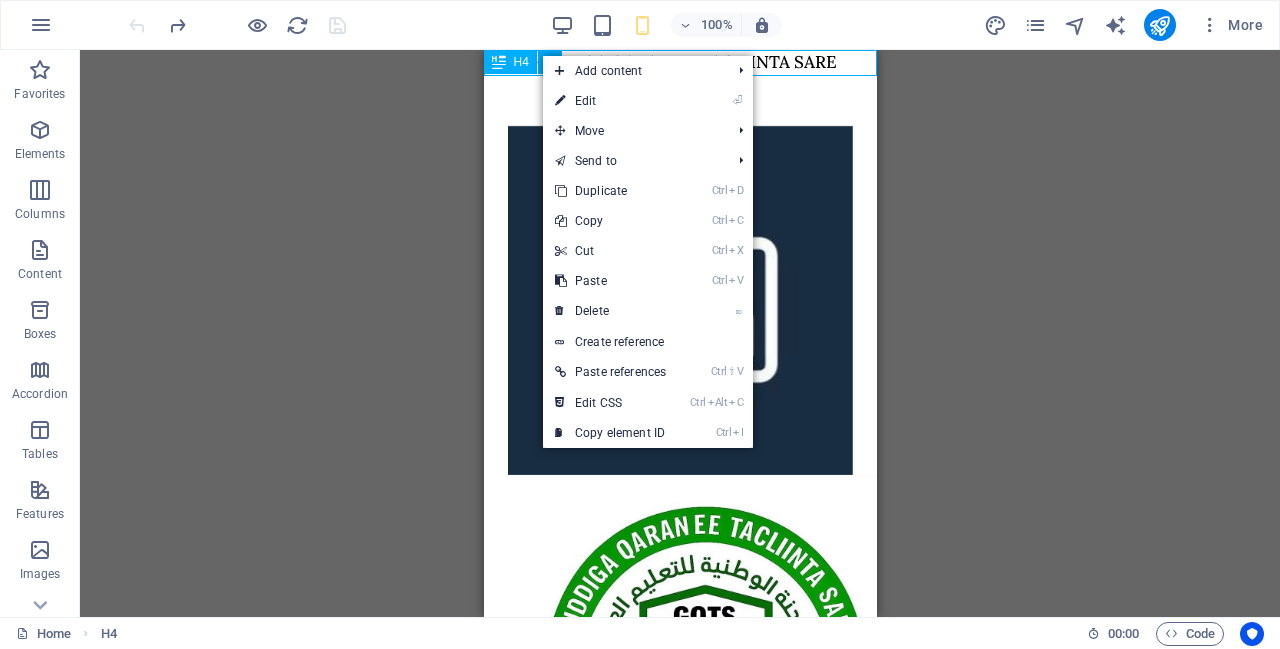 click on "Move" at bounding box center (633, 131) 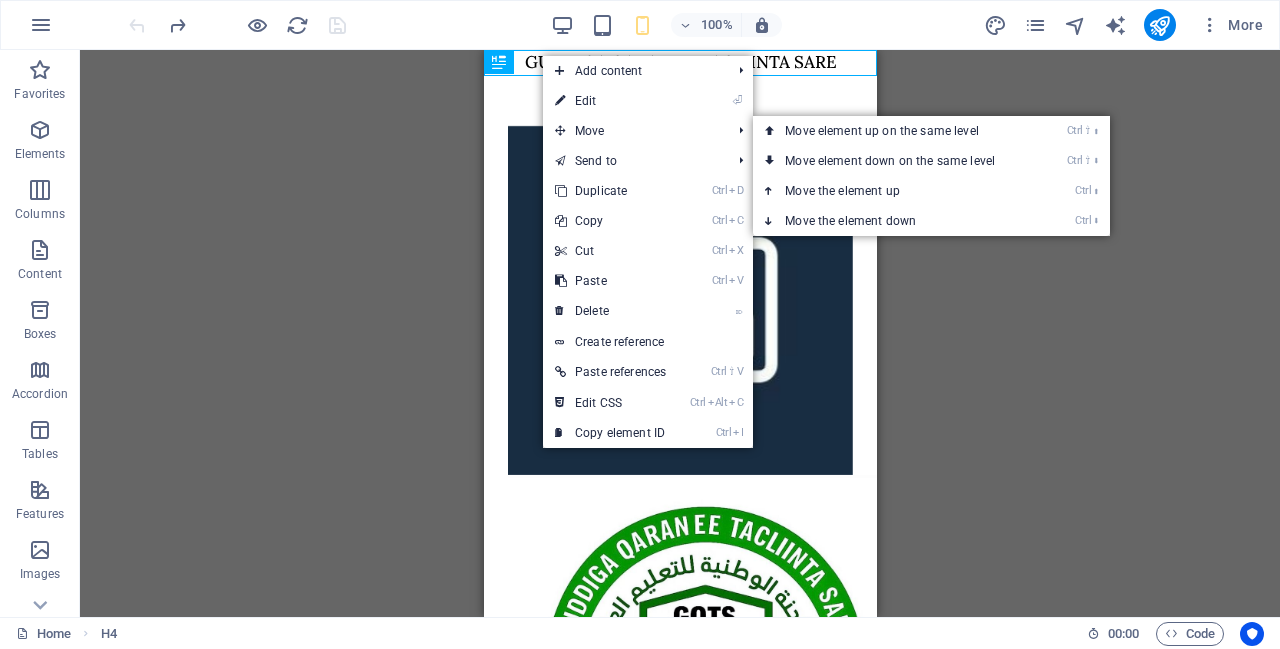 click on "Ctrl ⬇  Move the element down" at bounding box center (894, 221) 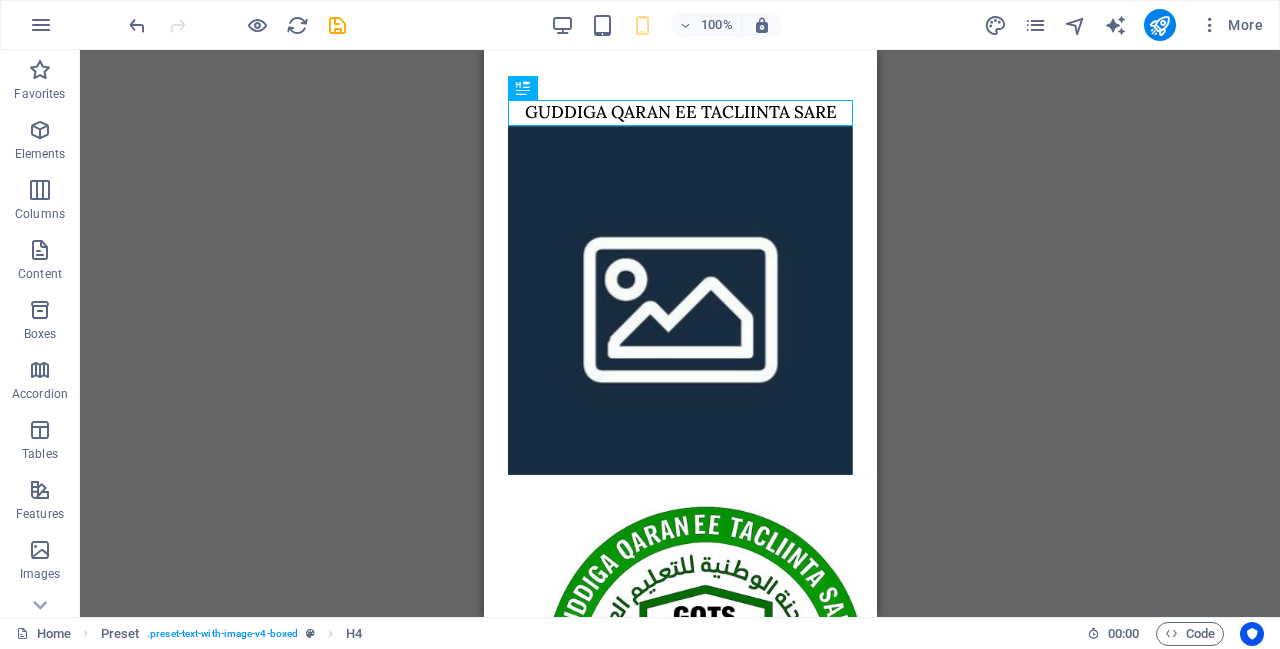 click at bounding box center (679, 674) 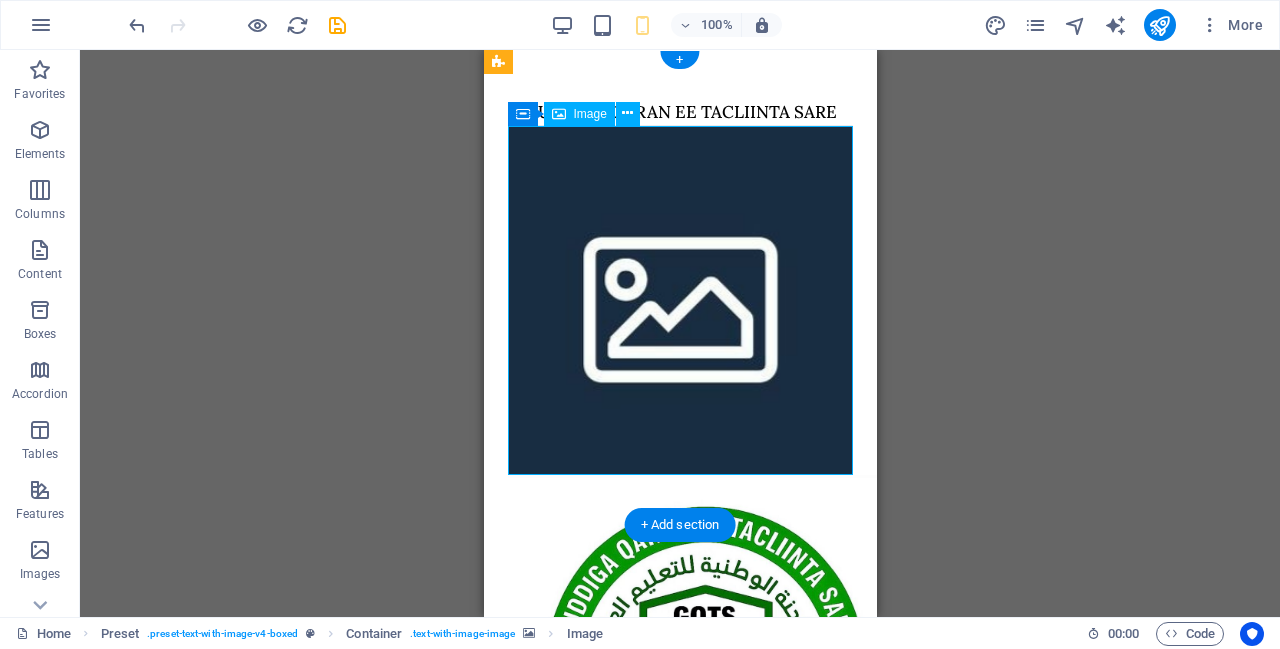 click at bounding box center (627, 113) 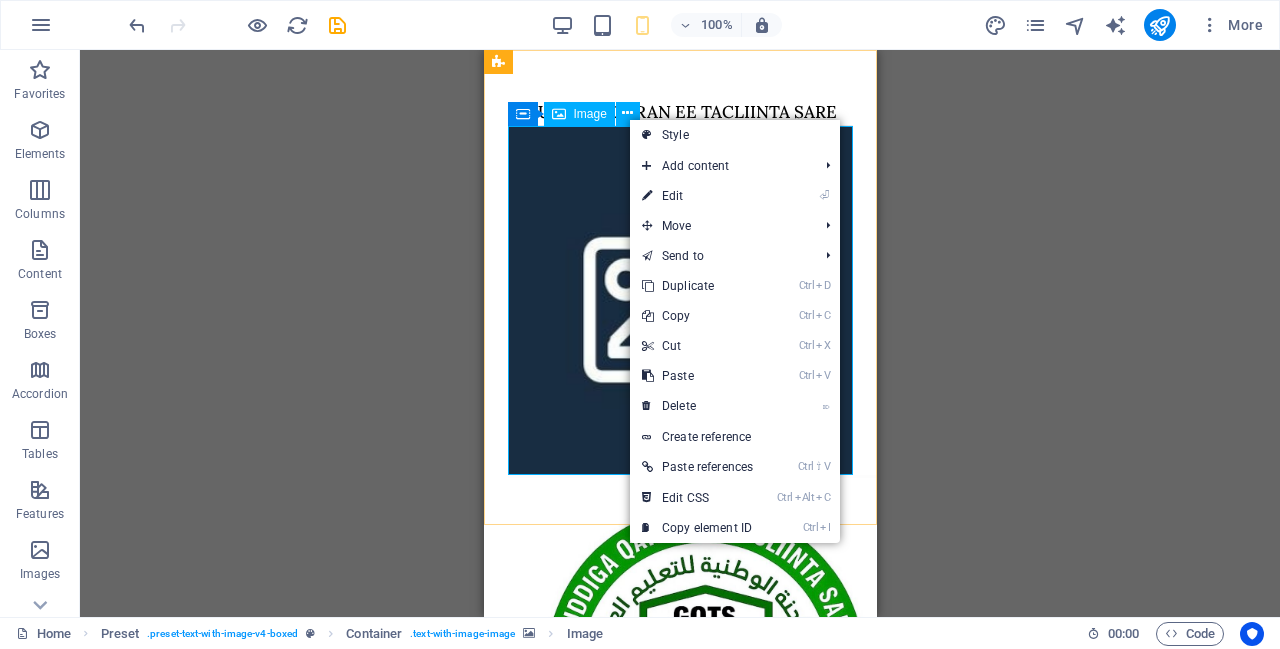 click on "Drag here to replace the existing content. Press “Ctrl” if you want to create a new element.
H4   Container   Preset   Gallery   Image   Gallery   Container   Image" at bounding box center (680, 333) 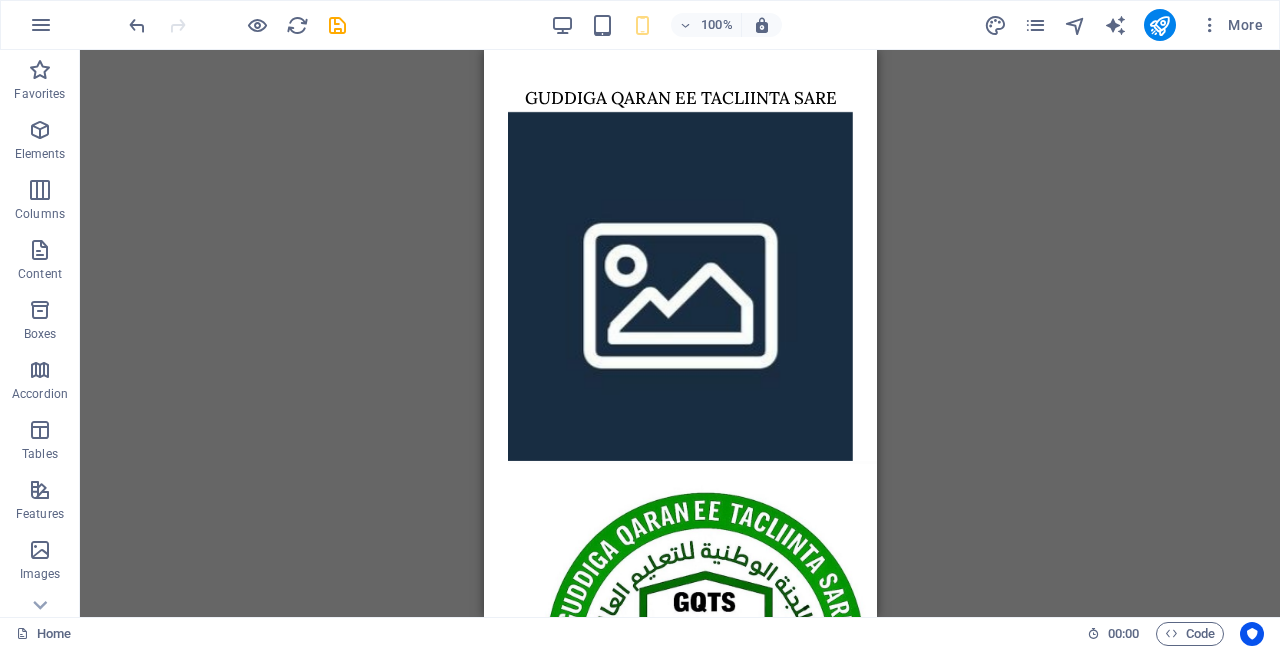 scroll, scrollTop: 0, scrollLeft: 0, axis: both 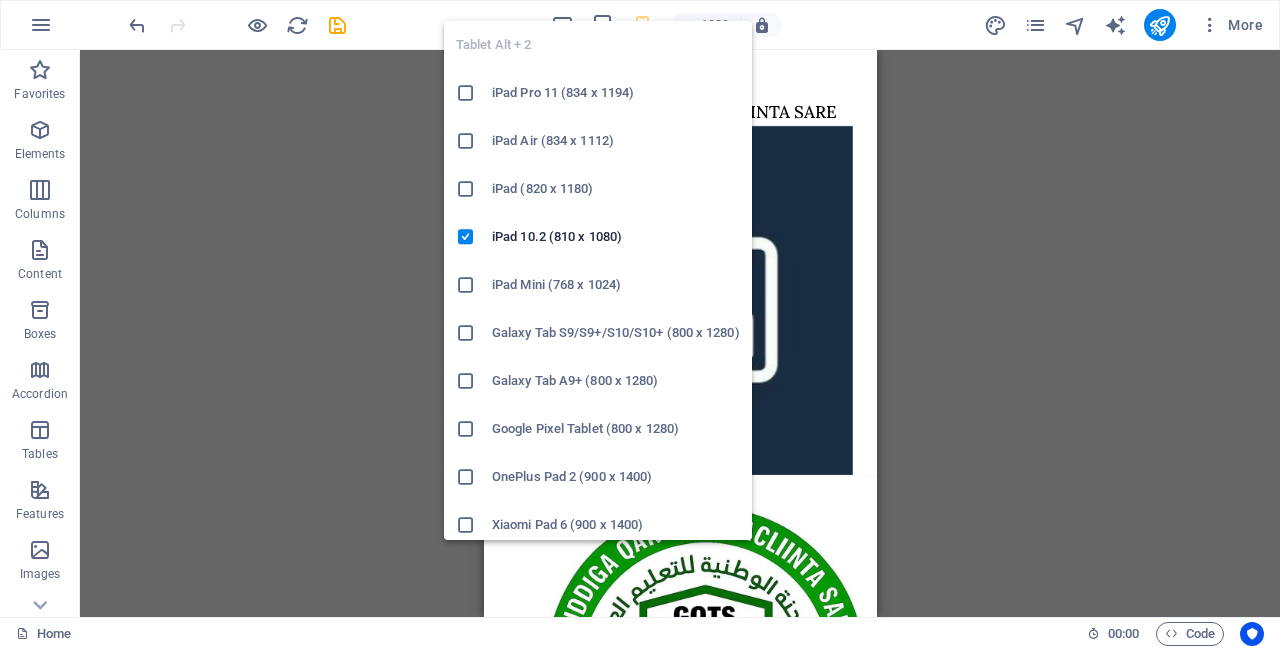 click on "iPad Mini (768 x 1024)" at bounding box center (616, 285) 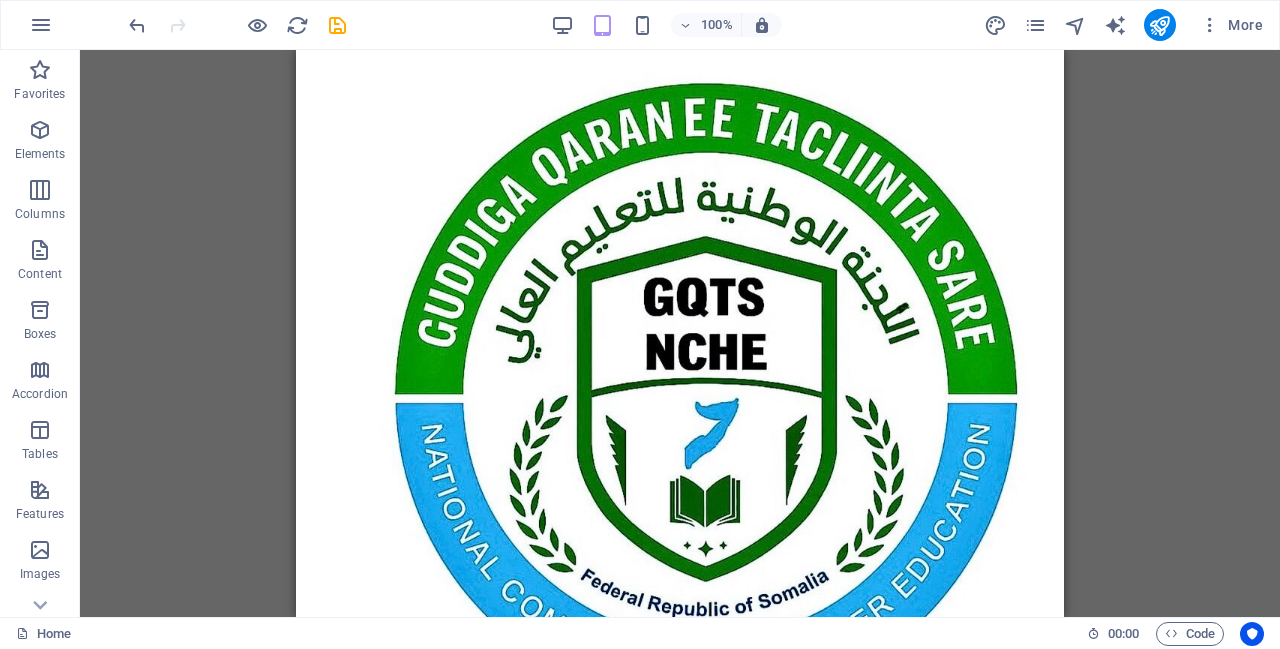 scroll, scrollTop: 0, scrollLeft: 0, axis: both 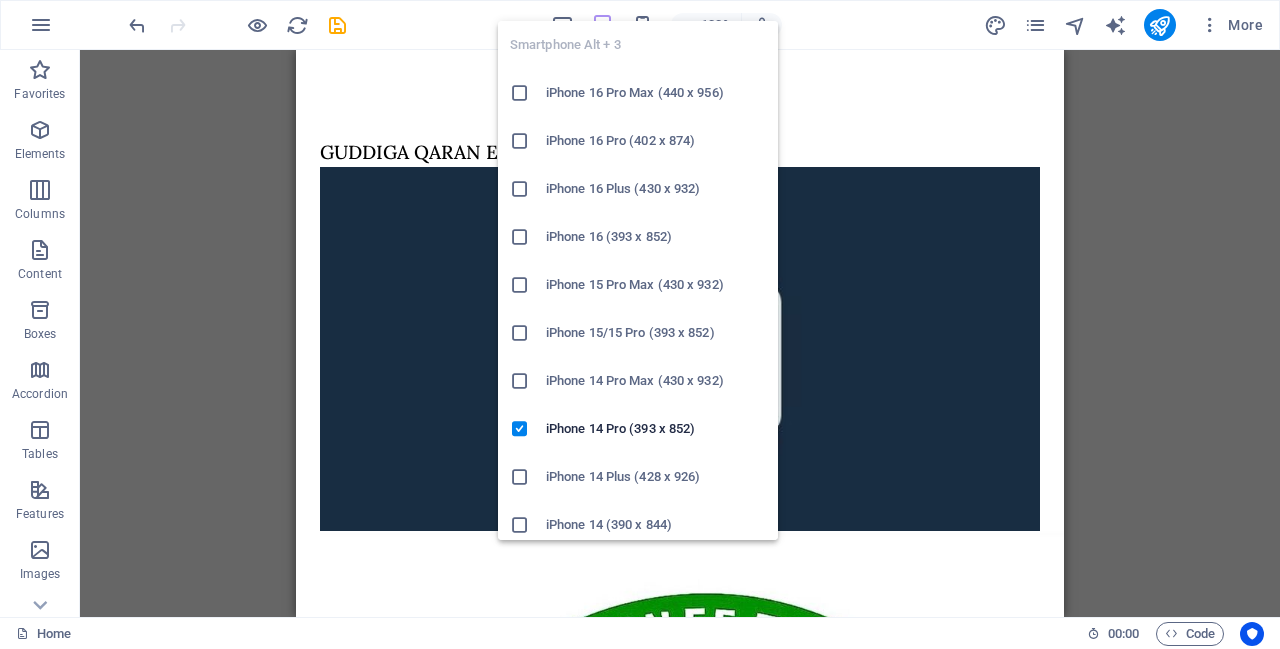 click at bounding box center [1159, 25] 